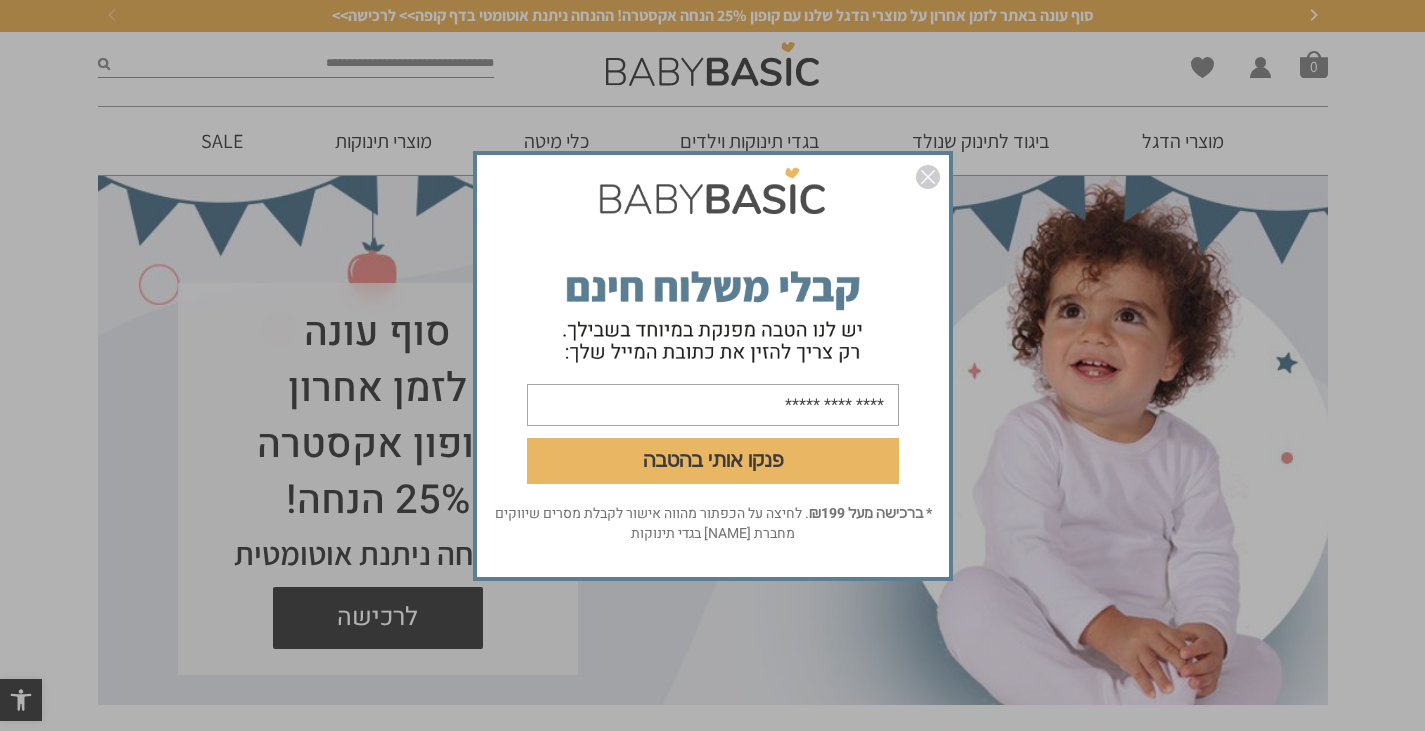 scroll, scrollTop: 0, scrollLeft: 0, axis: both 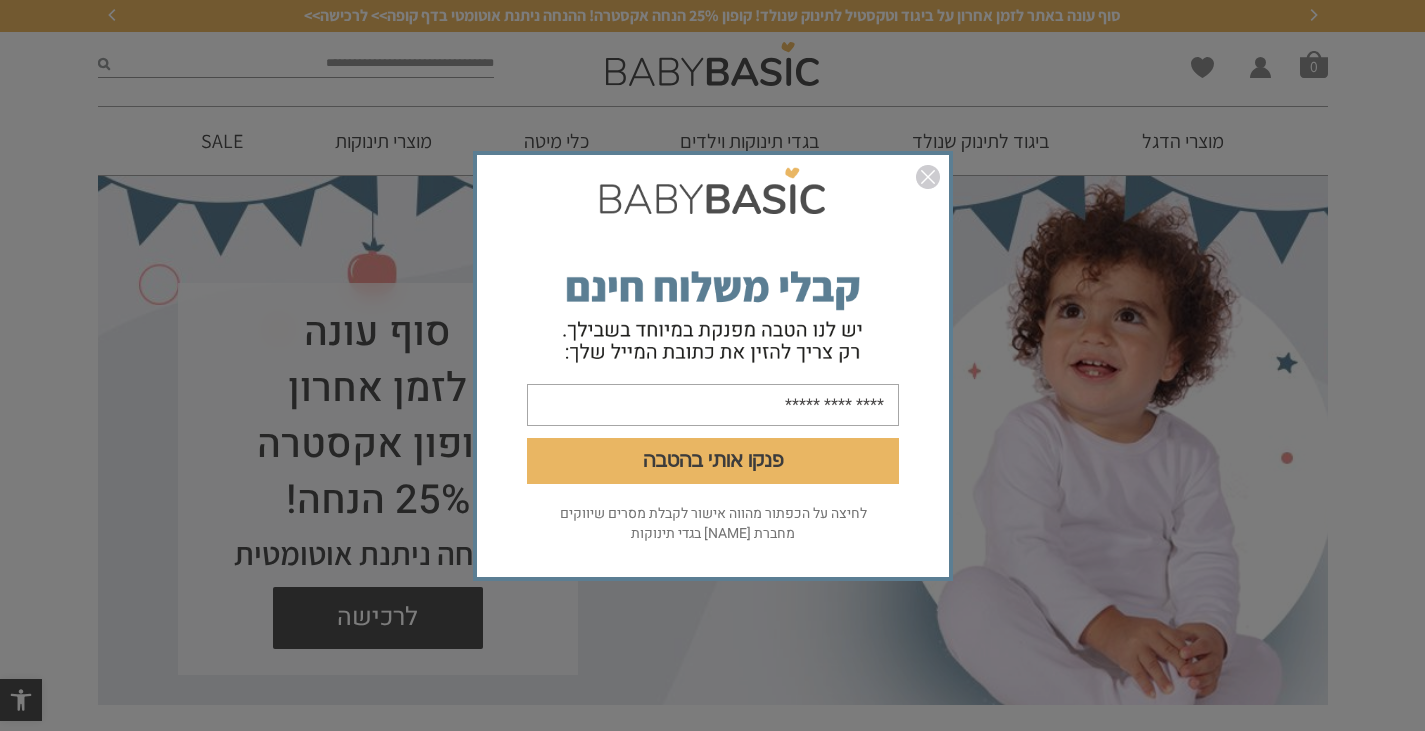 click at bounding box center (928, 177) 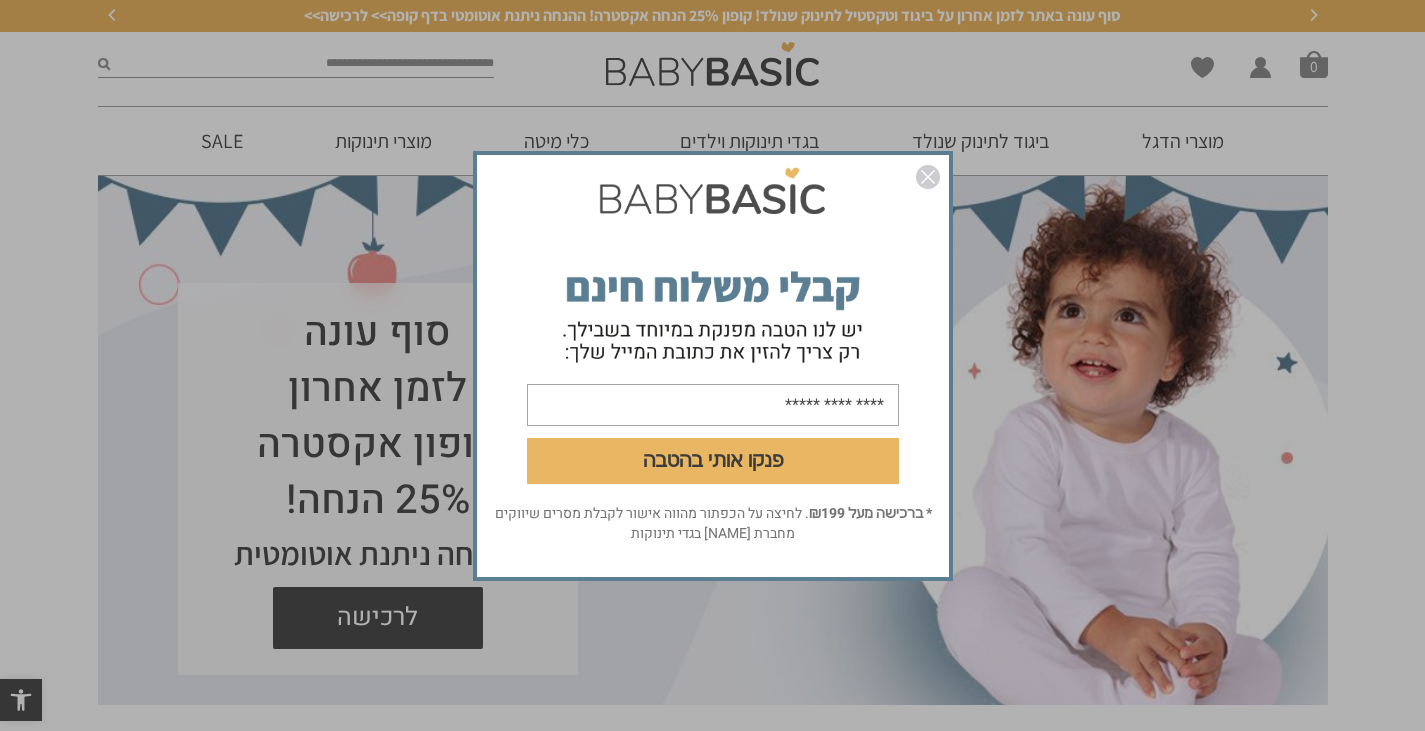 click at bounding box center (928, 177) 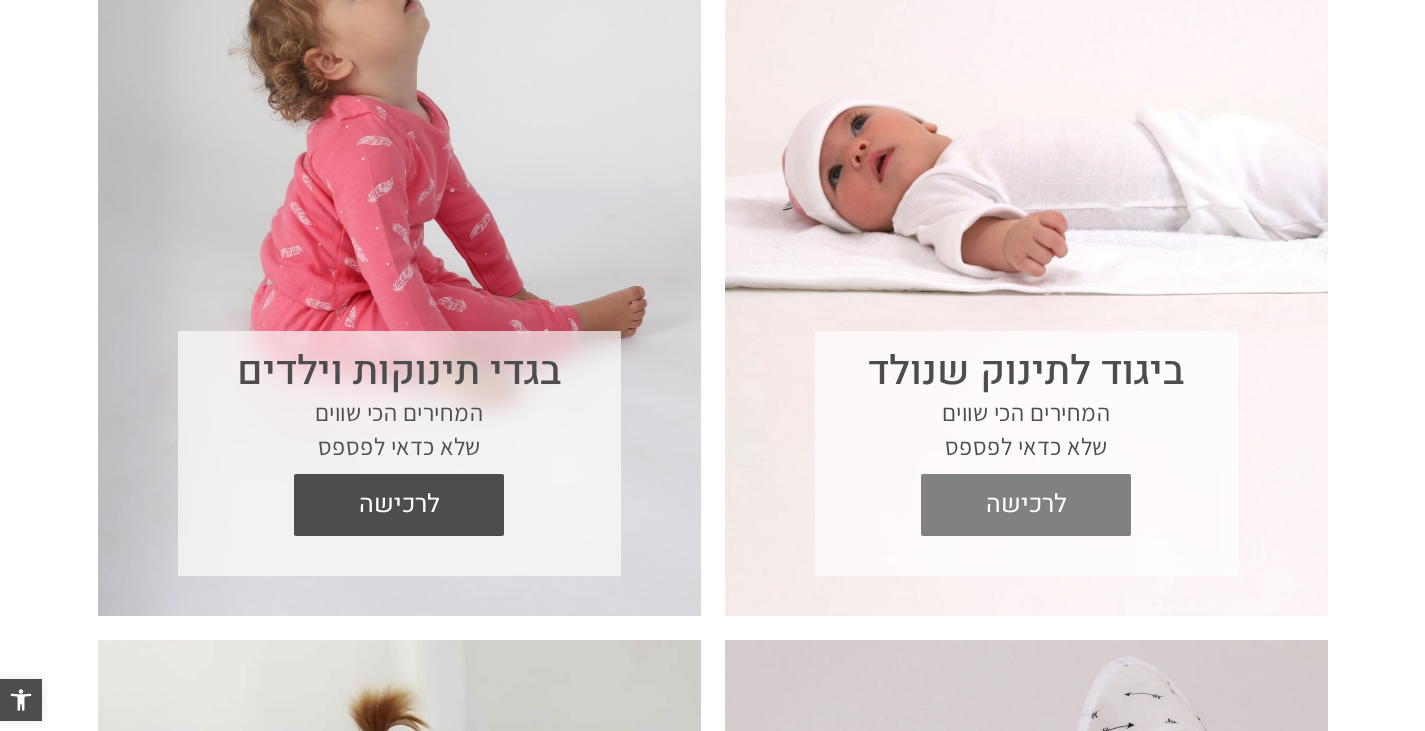 scroll, scrollTop: 900, scrollLeft: 0, axis: vertical 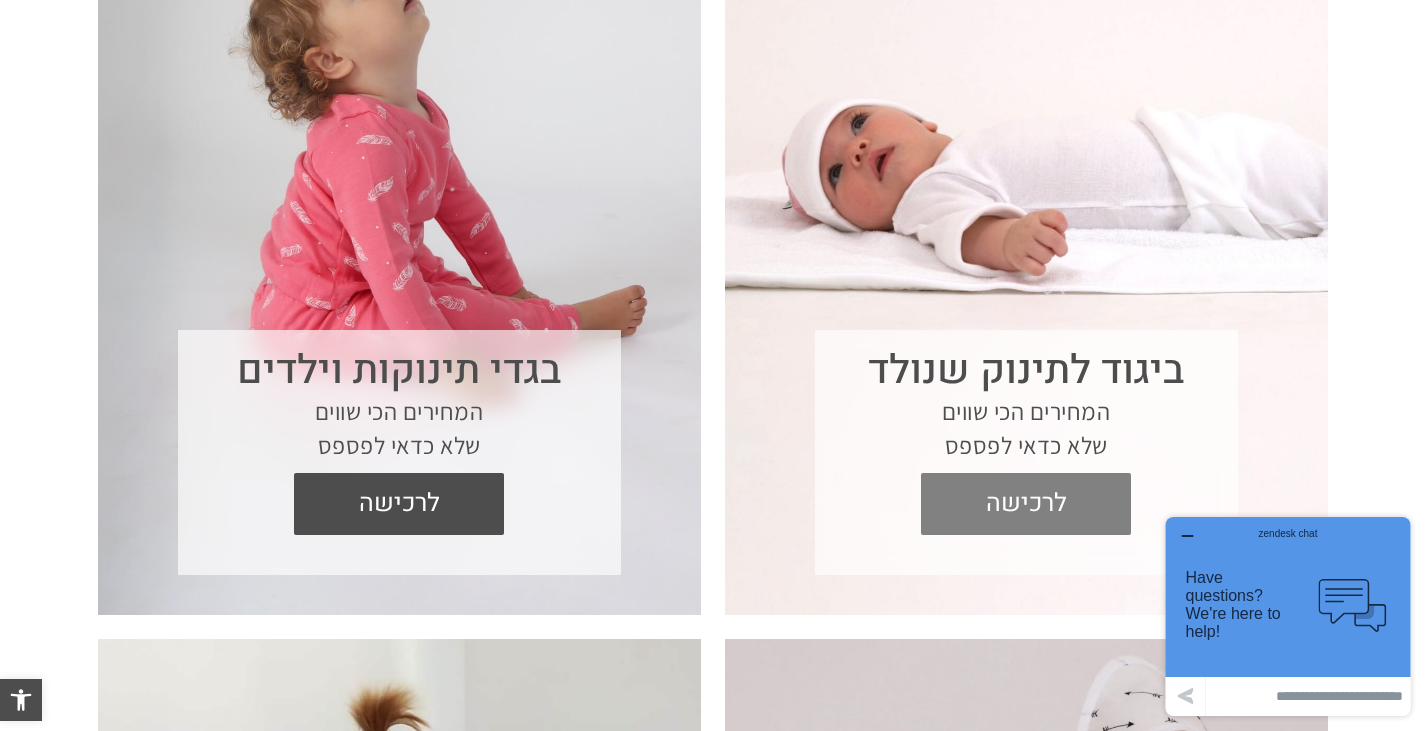 click on "לרכישה" at bounding box center (1026, 504) 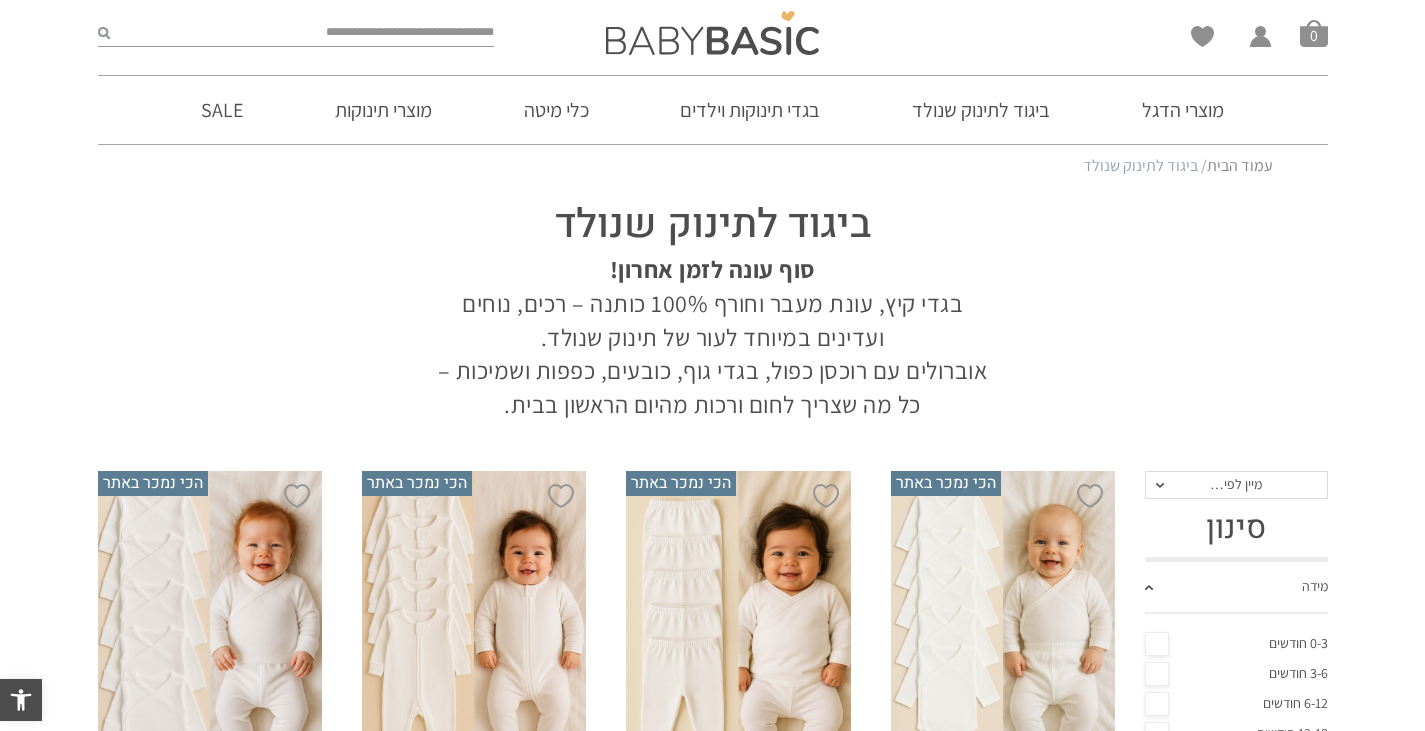 scroll, scrollTop: 0, scrollLeft: 0, axis: both 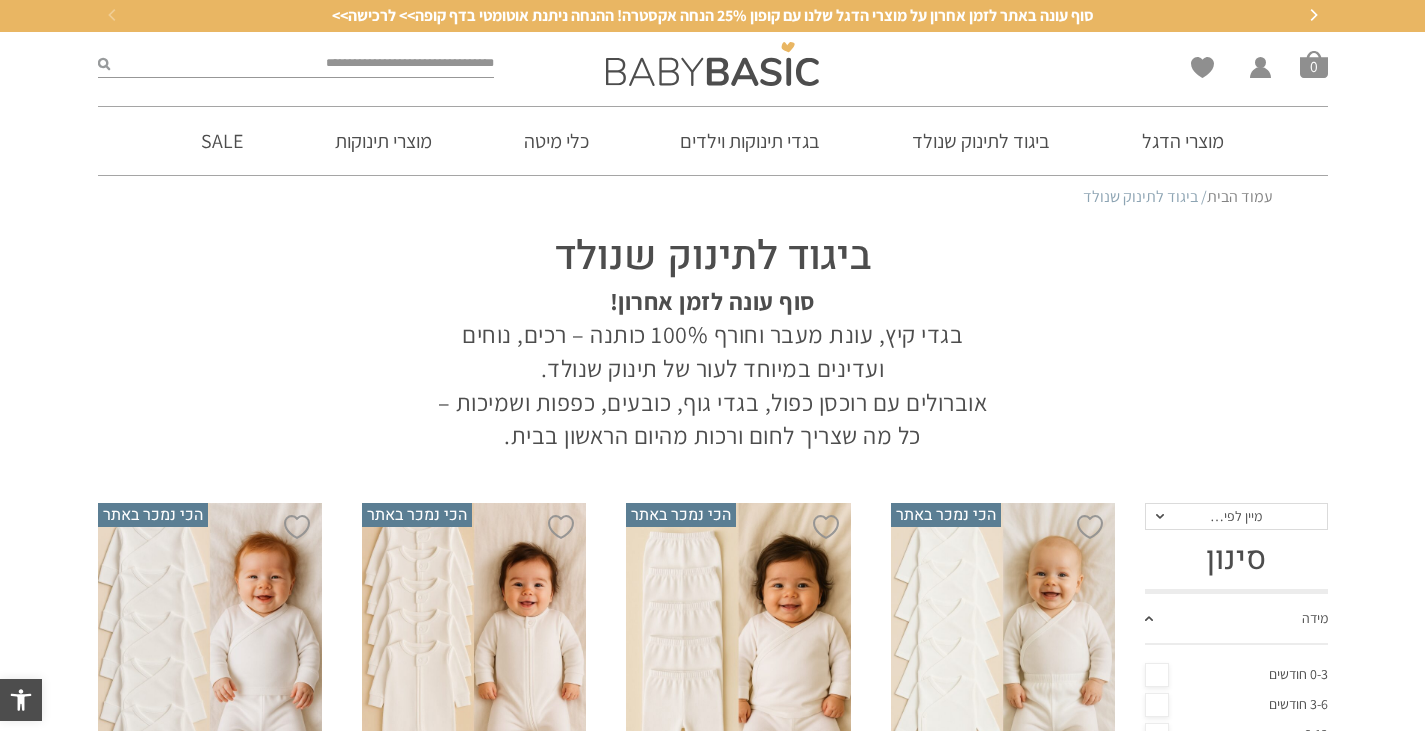 click on "ביגוד לתינוק שנולד" at bounding box center (713, 257) 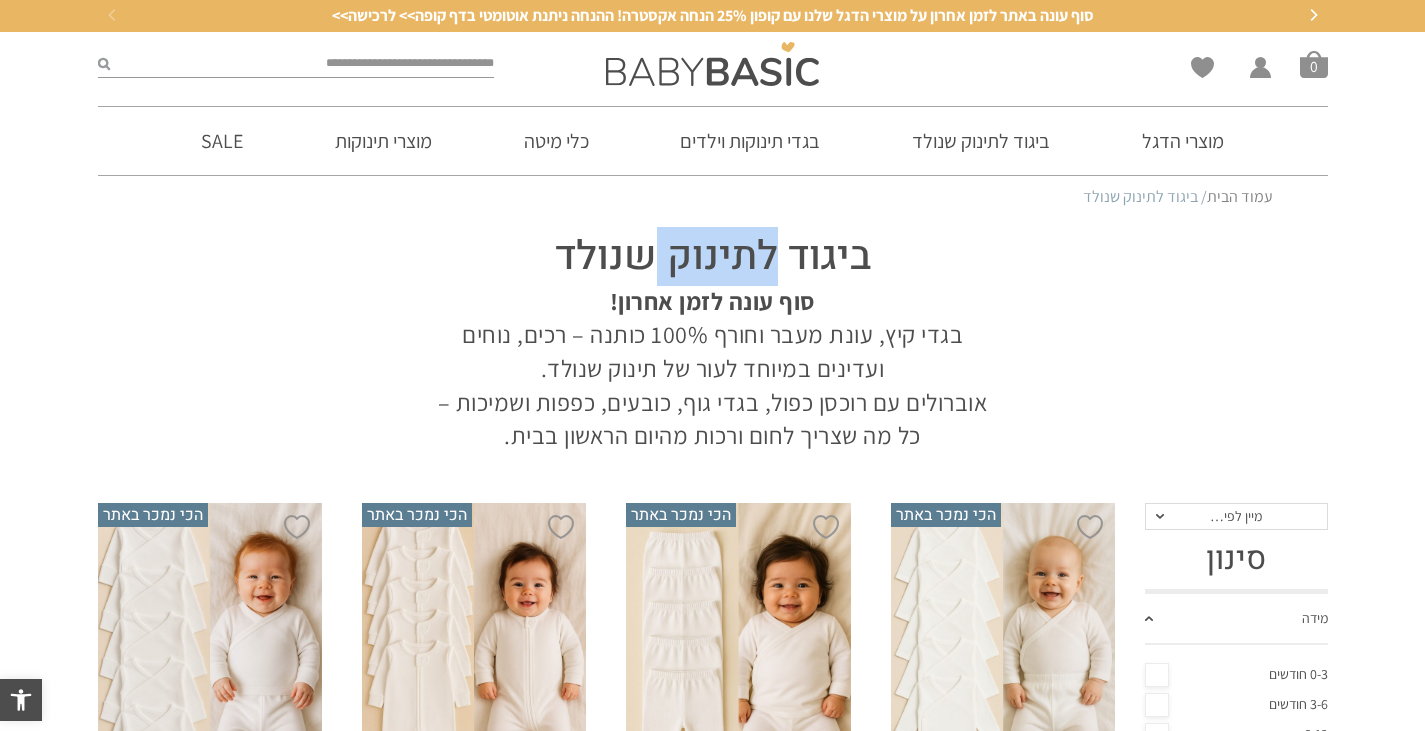 click on "ביגוד לתינוק שנולד" at bounding box center [713, 257] 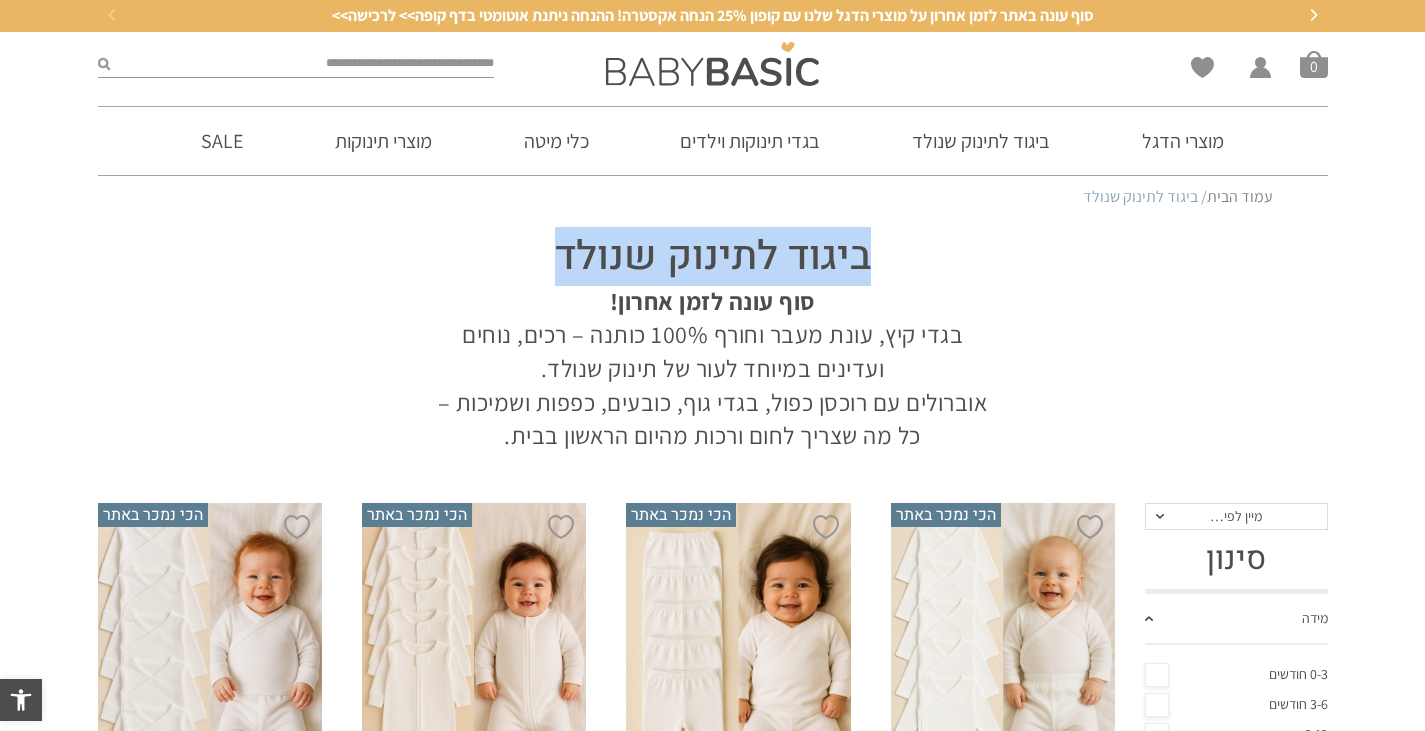 click on "ביגוד לתינוק שנולד" at bounding box center [713, 257] 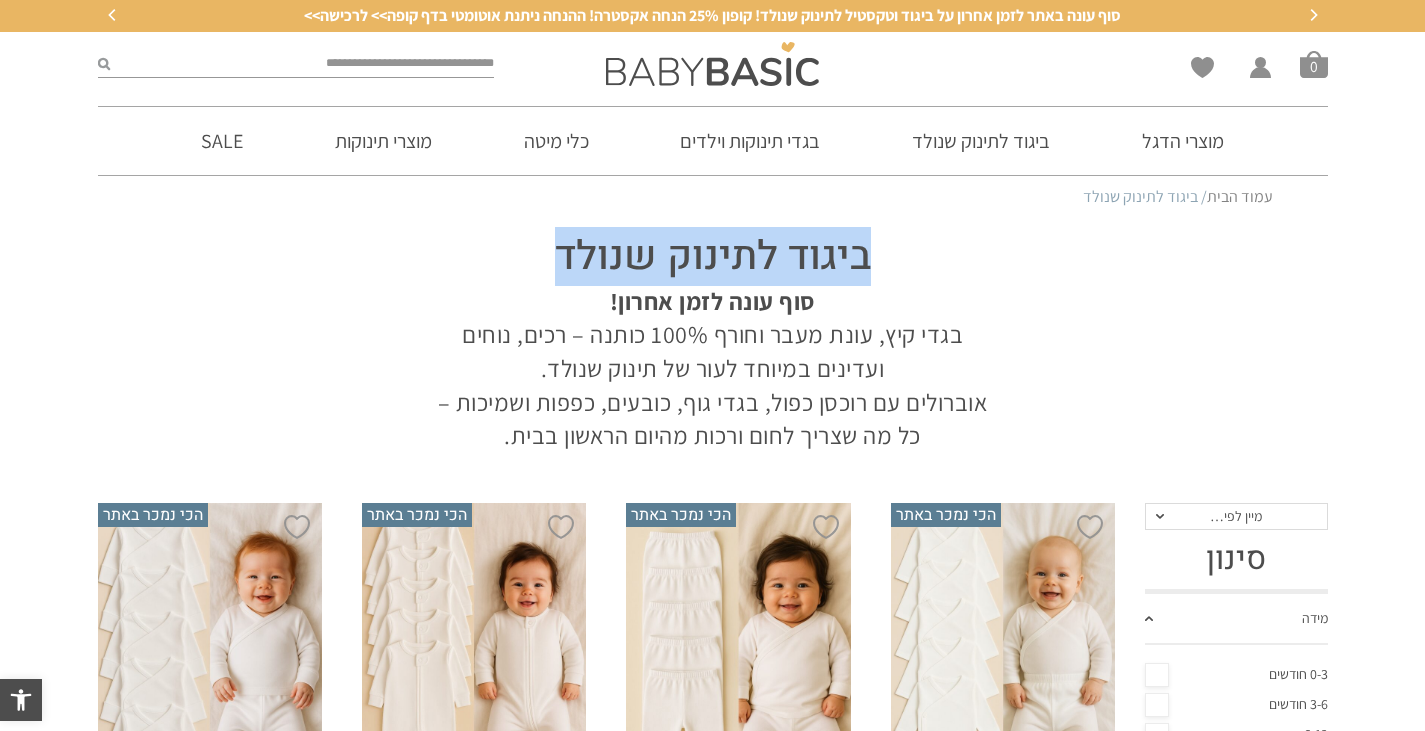 click on "ביגוד לתינוק שנולד" at bounding box center [713, 257] 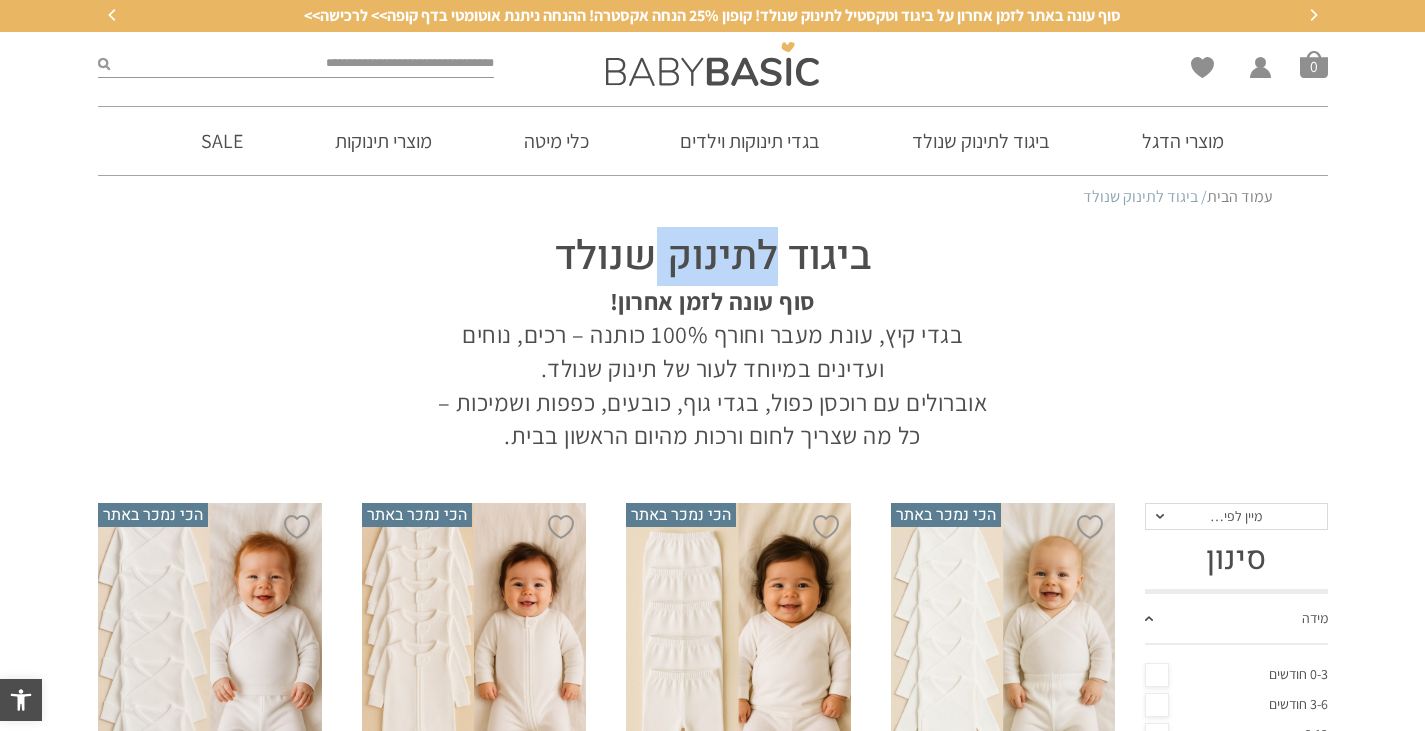 click on "ביגוד לתינוק שנולד" at bounding box center [713, 257] 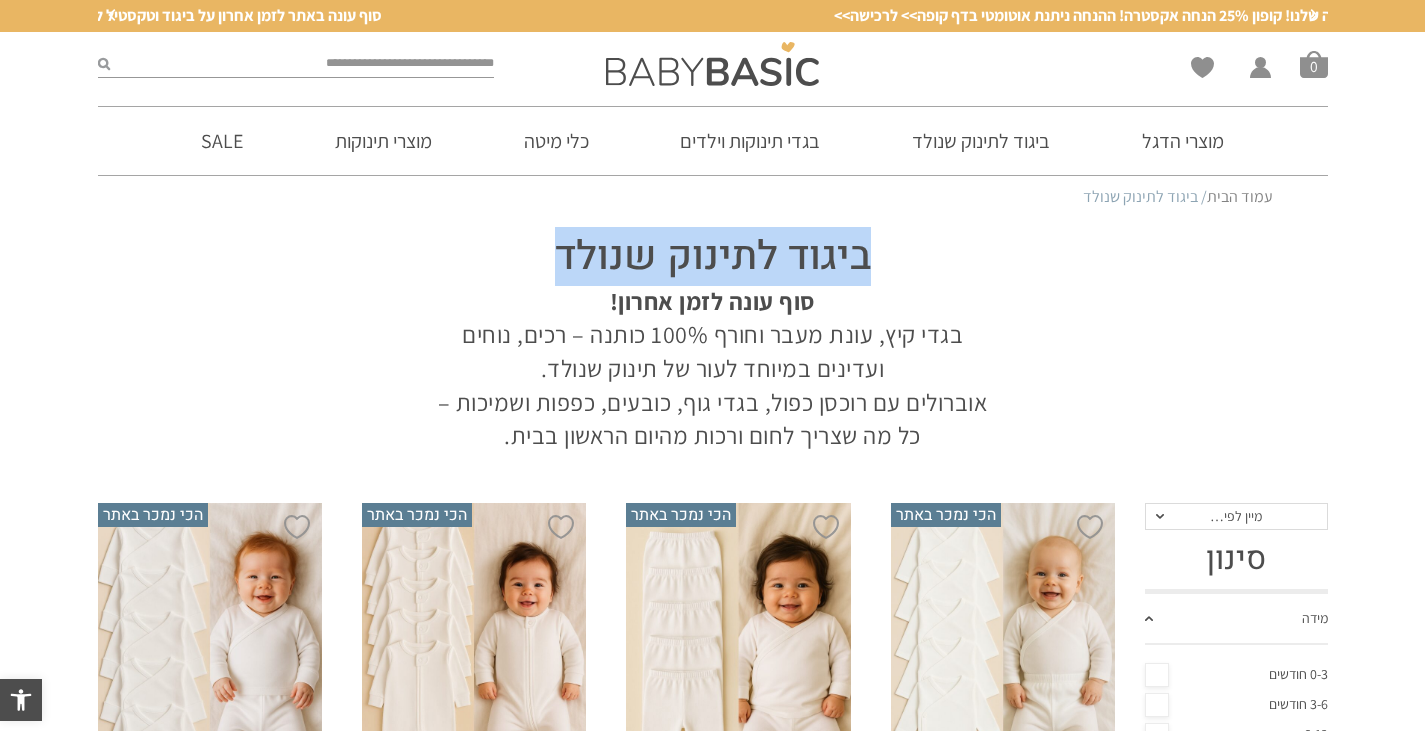 click on "ביגוד לתינוק שנולד" at bounding box center [713, 257] 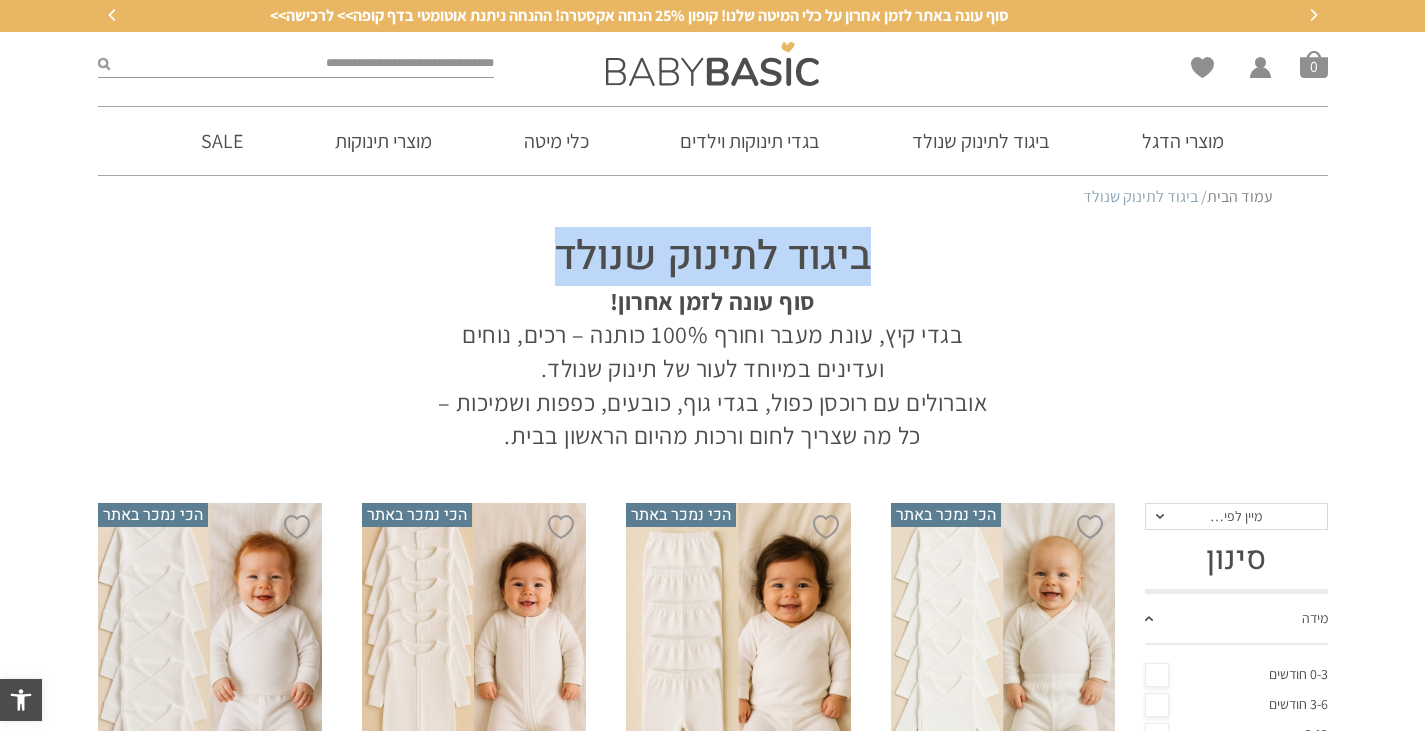 click on "סוף עונה באתר לזמן אחרון על כלי המיטה שלנו! קופון 25% הנחה אקסטרה! ההנחה ניתנת אוטומטי בדף קופה>> לרכישה>>" at bounding box center [639, 16] 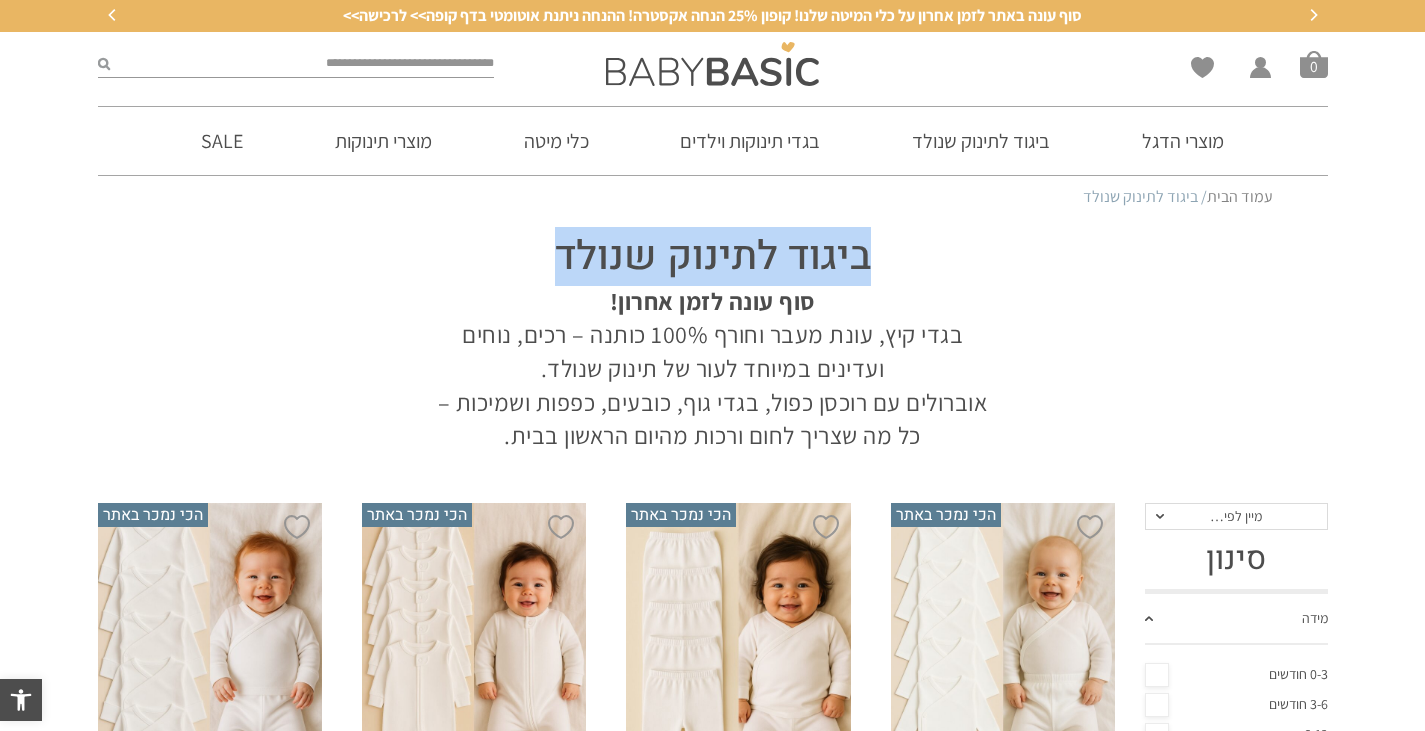 drag, startPoint x: 968, startPoint y: 334, endPoint x: 511, endPoint y: 363, distance: 457.91922 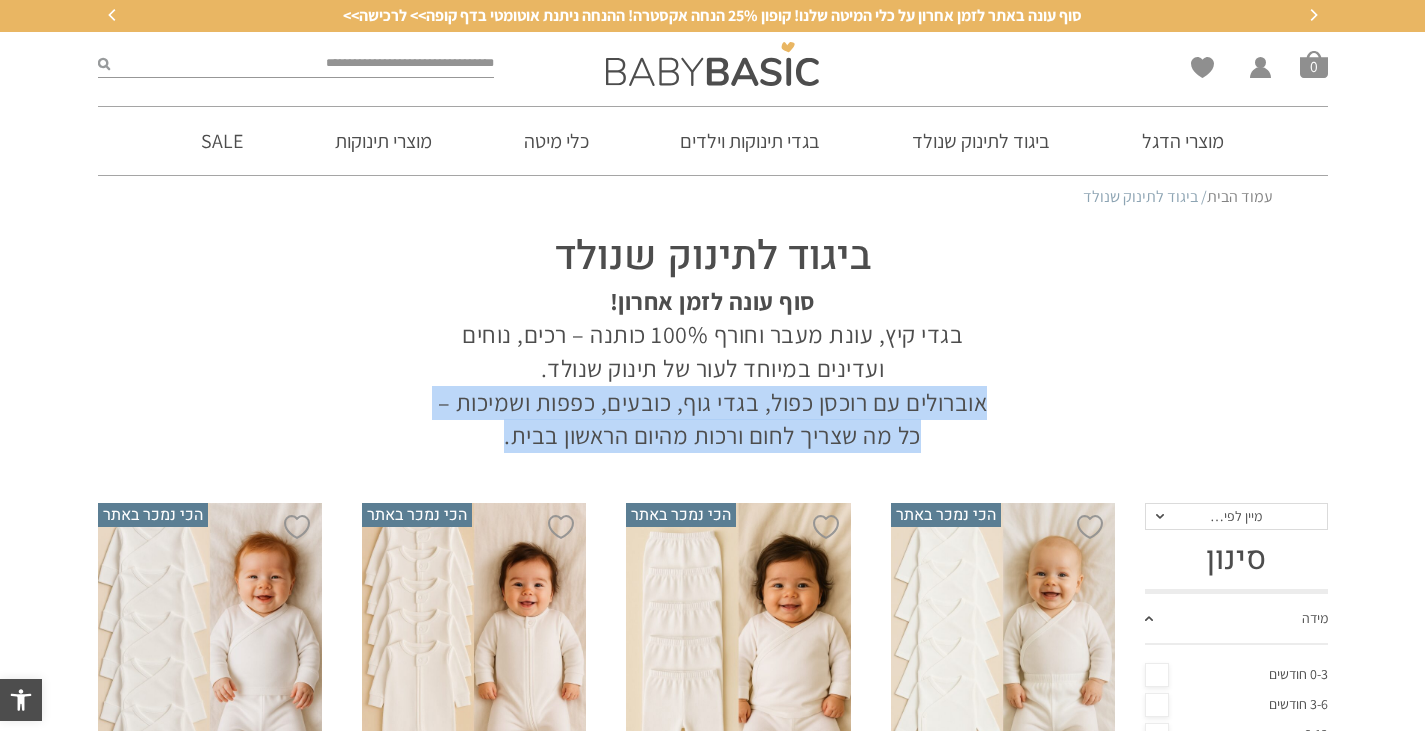 drag, startPoint x: 991, startPoint y: 396, endPoint x: 436, endPoint y: 437, distance: 556.5123 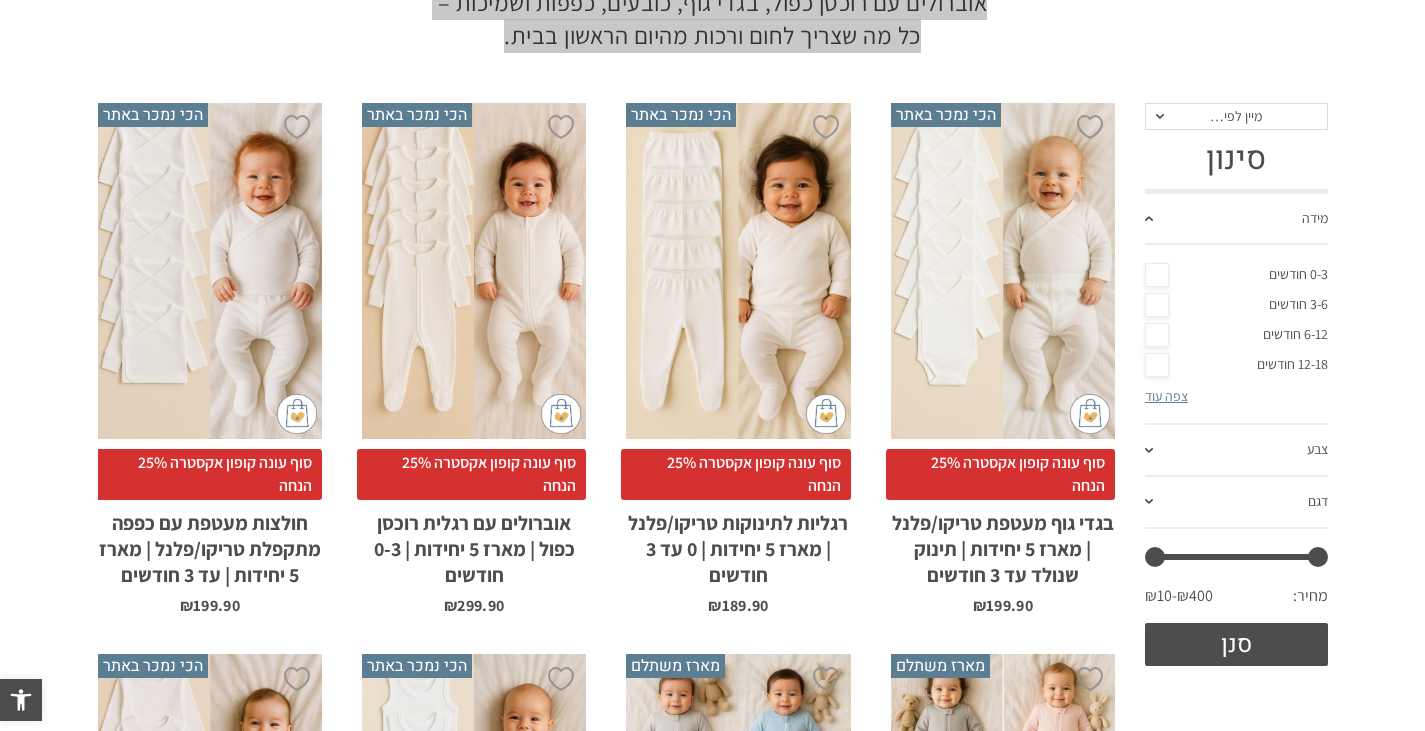 scroll, scrollTop: 0, scrollLeft: 0, axis: both 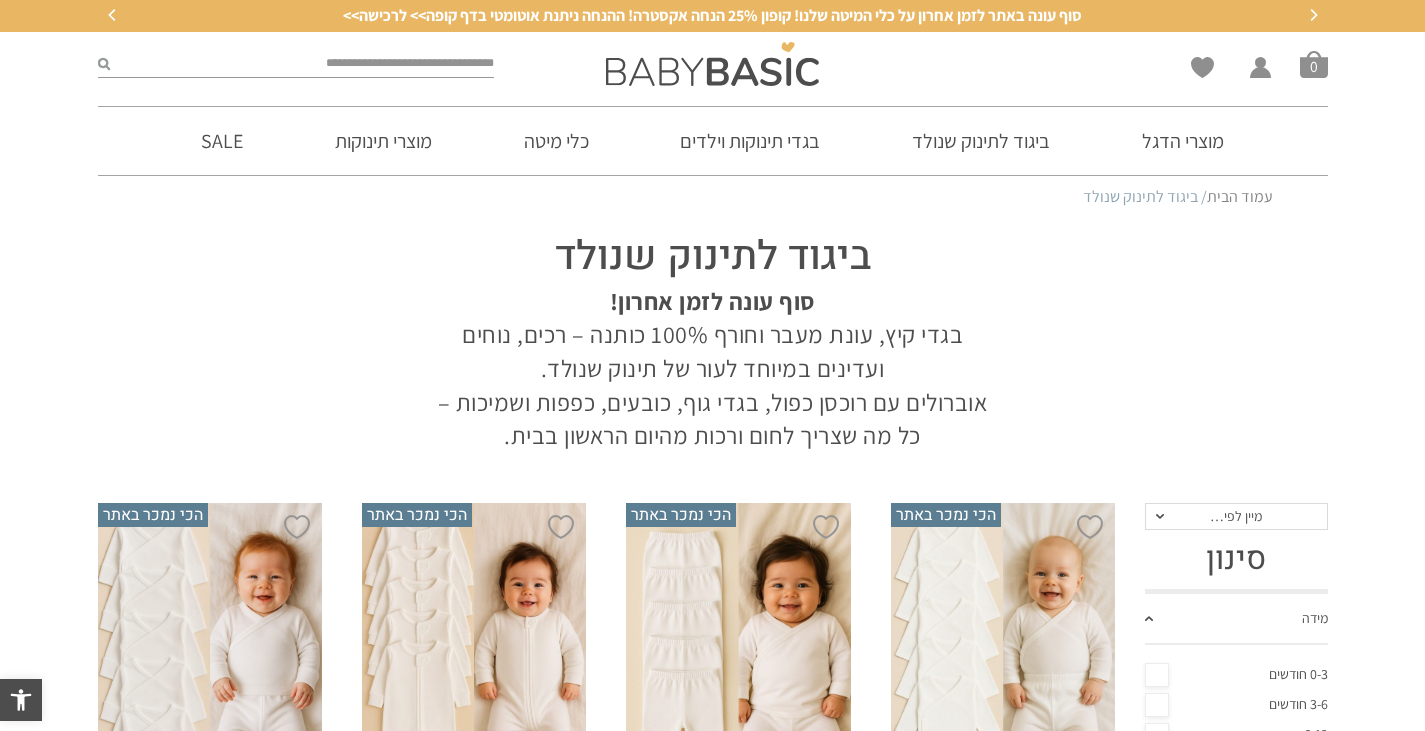 click on "ביגוד לתינוק שנולד" at bounding box center (713, 257) 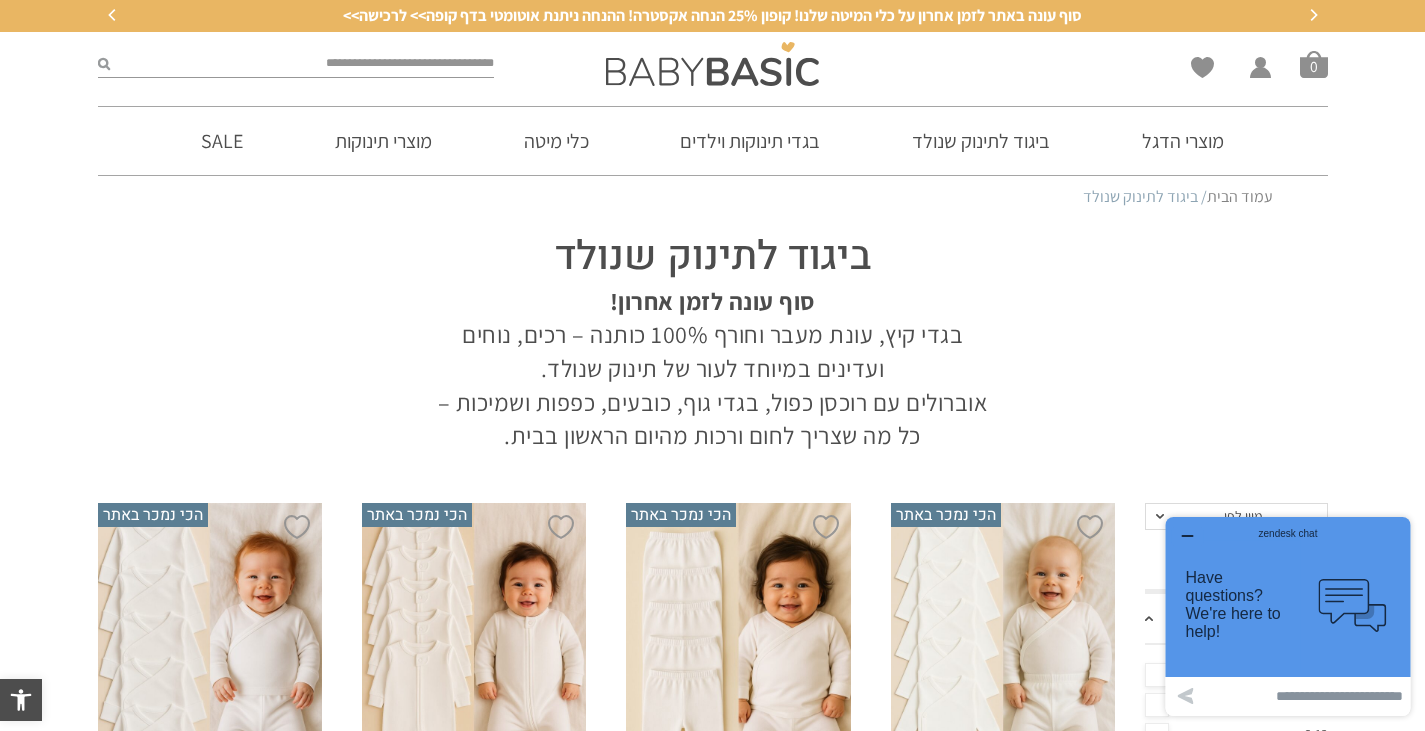 scroll, scrollTop: 100, scrollLeft: 0, axis: vertical 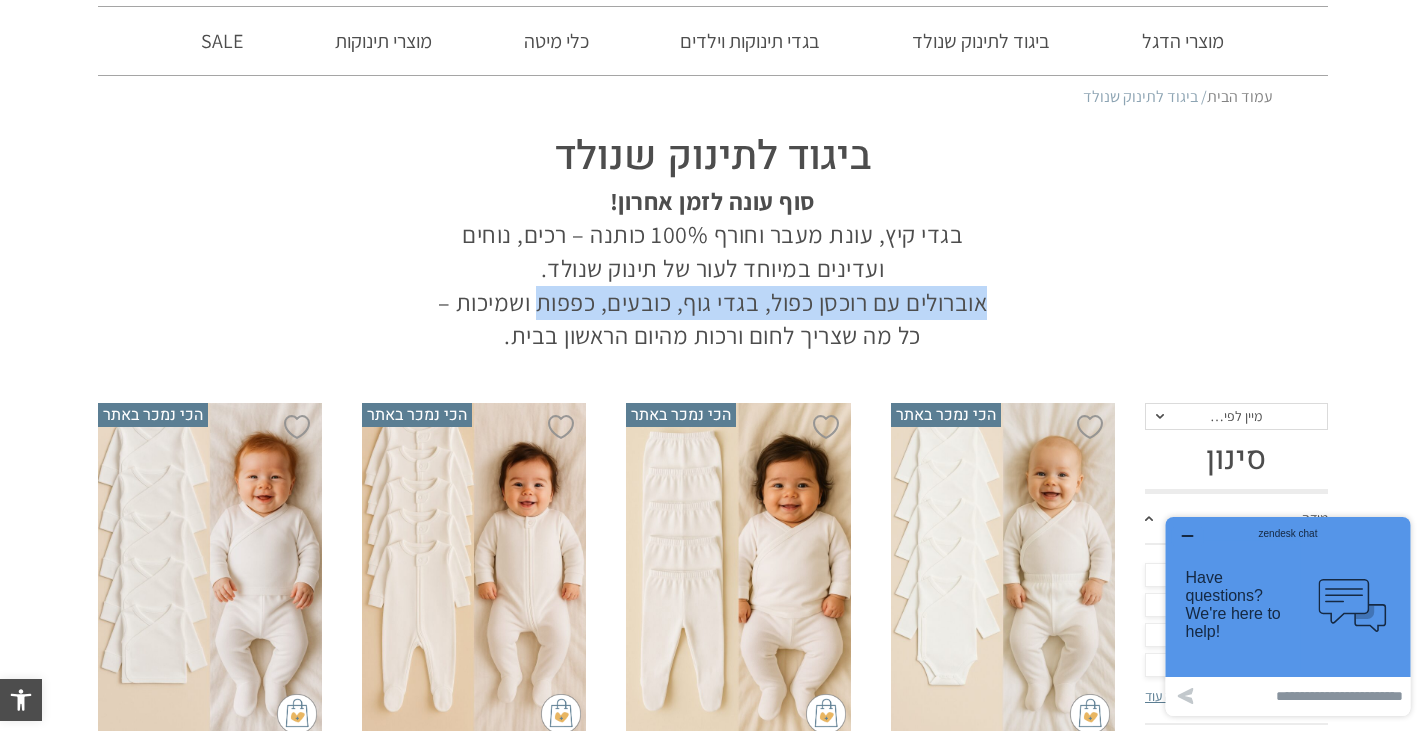 drag, startPoint x: 987, startPoint y: 311, endPoint x: 535, endPoint y: 307, distance: 452.0177 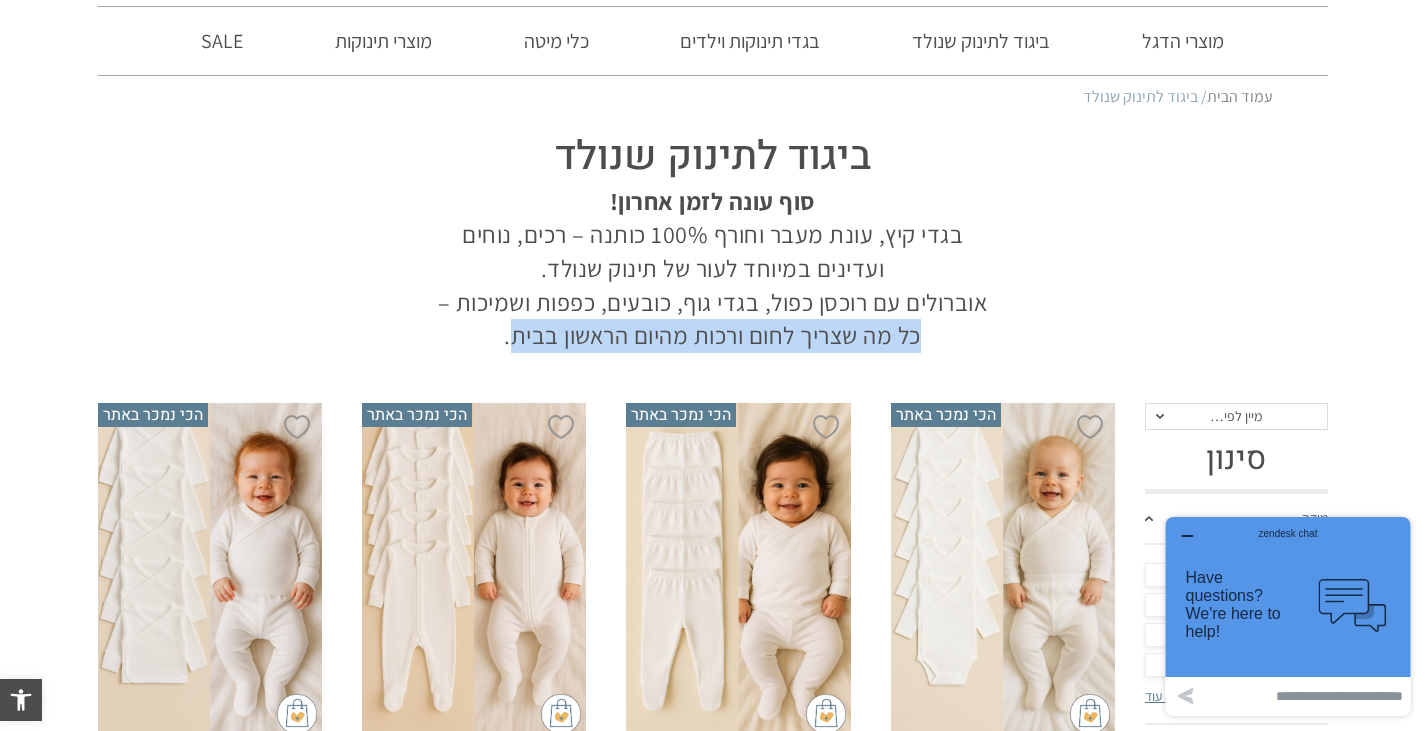 drag, startPoint x: 941, startPoint y: 336, endPoint x: 507, endPoint y: 339, distance: 434.01038 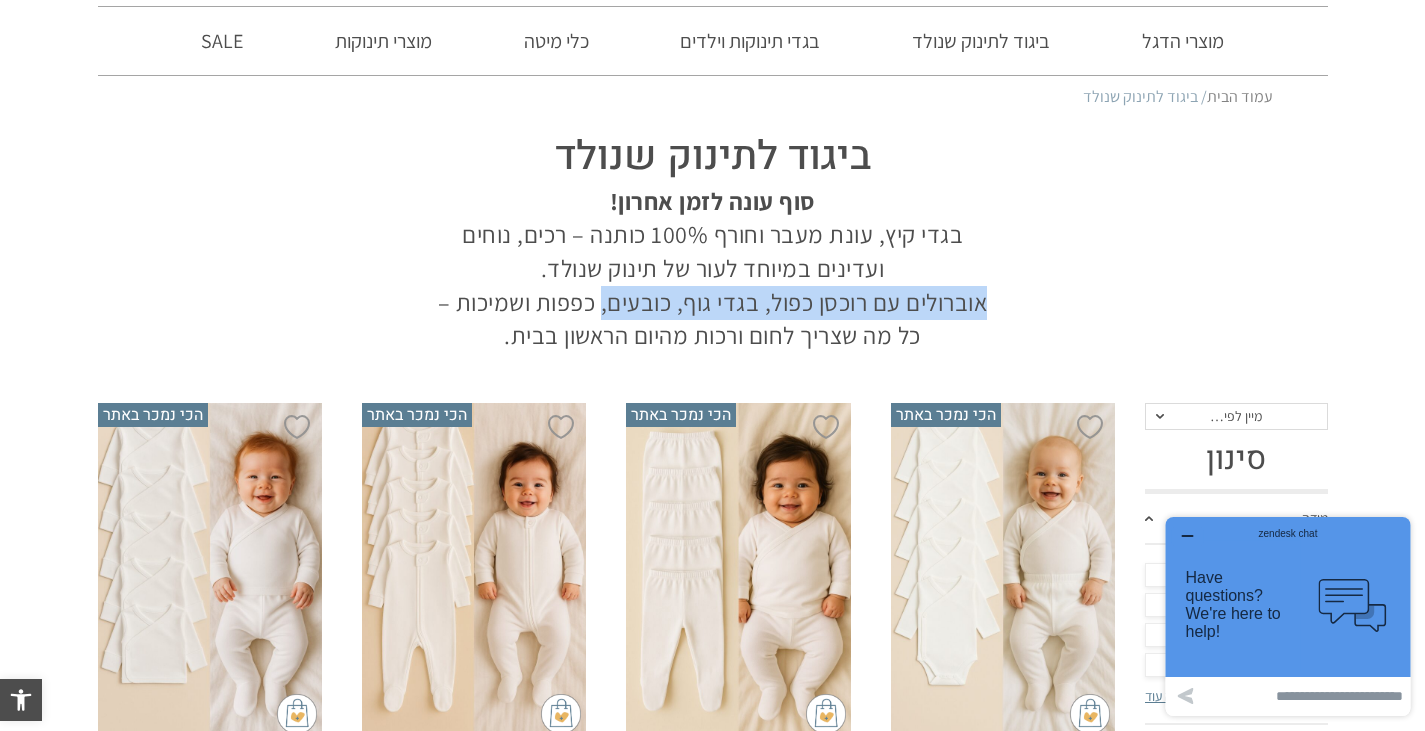 drag, startPoint x: 994, startPoint y: 306, endPoint x: 600, endPoint y: 302, distance: 394.0203 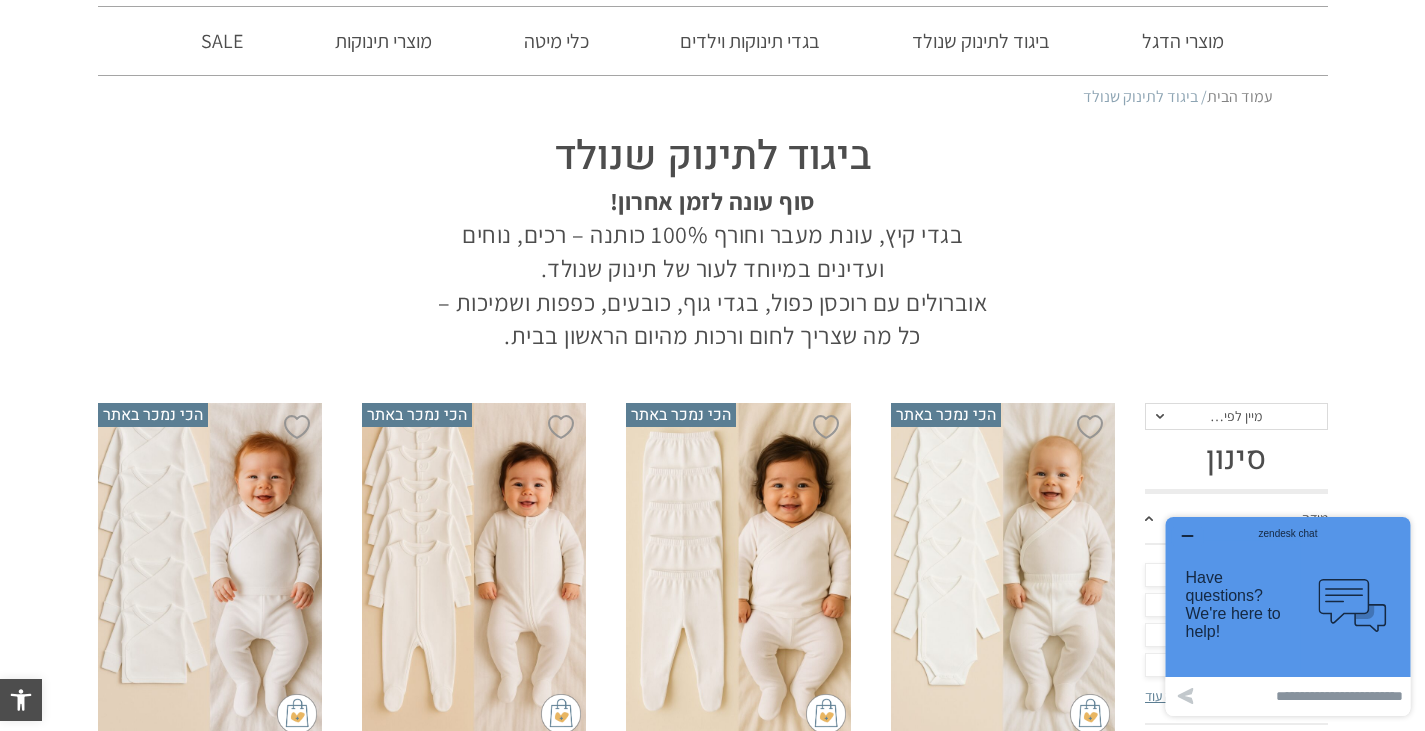 drag, startPoint x: 557, startPoint y: 300, endPoint x: 545, endPoint y: 314, distance: 18.439089 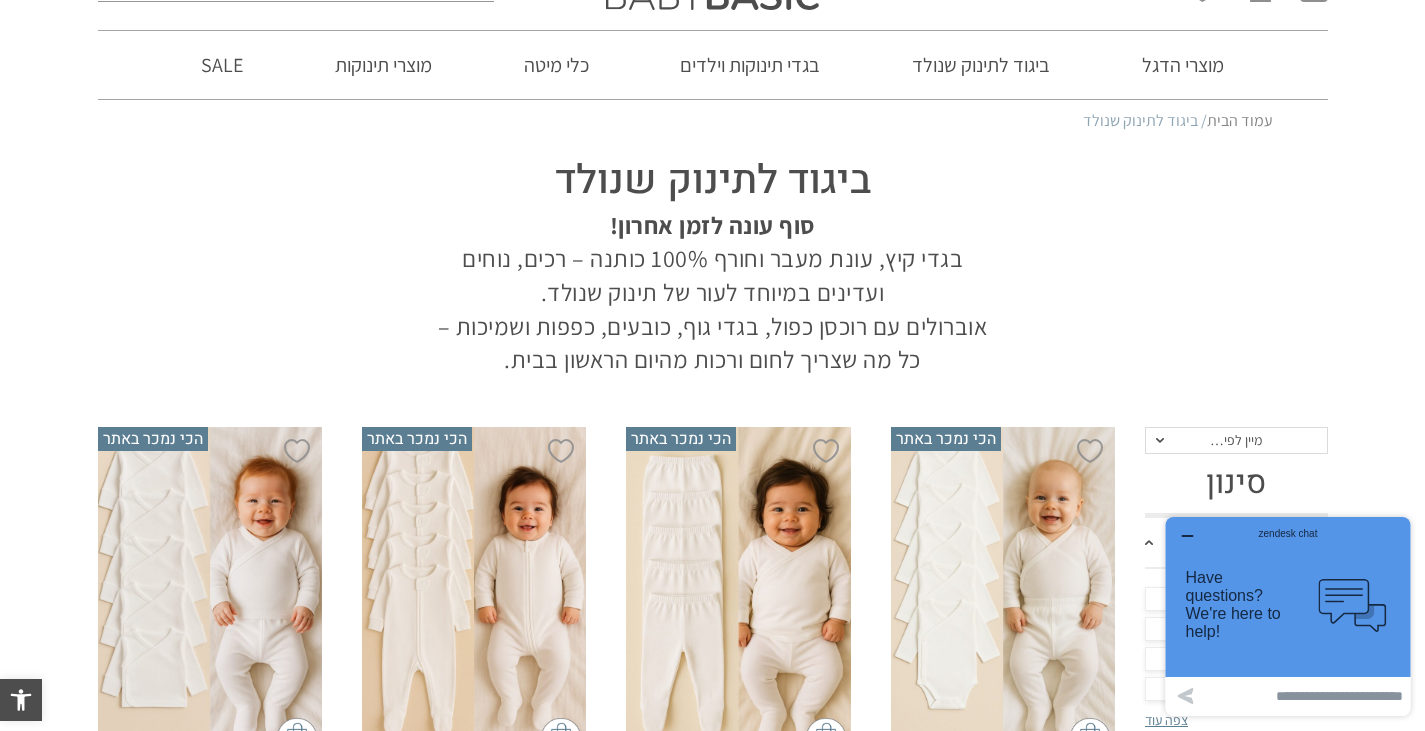 scroll, scrollTop: 200, scrollLeft: 0, axis: vertical 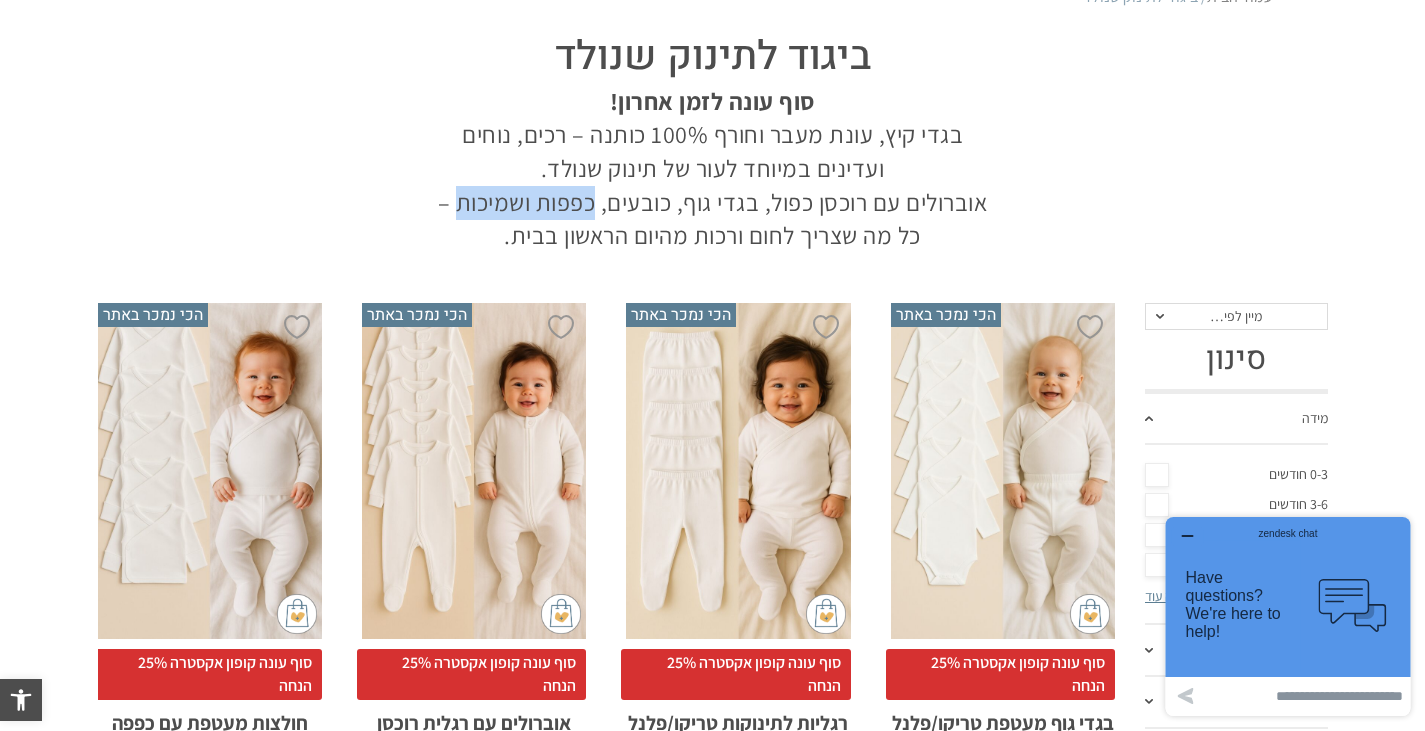 drag, startPoint x: 594, startPoint y: 205, endPoint x: 457, endPoint y: 203, distance: 137.0146 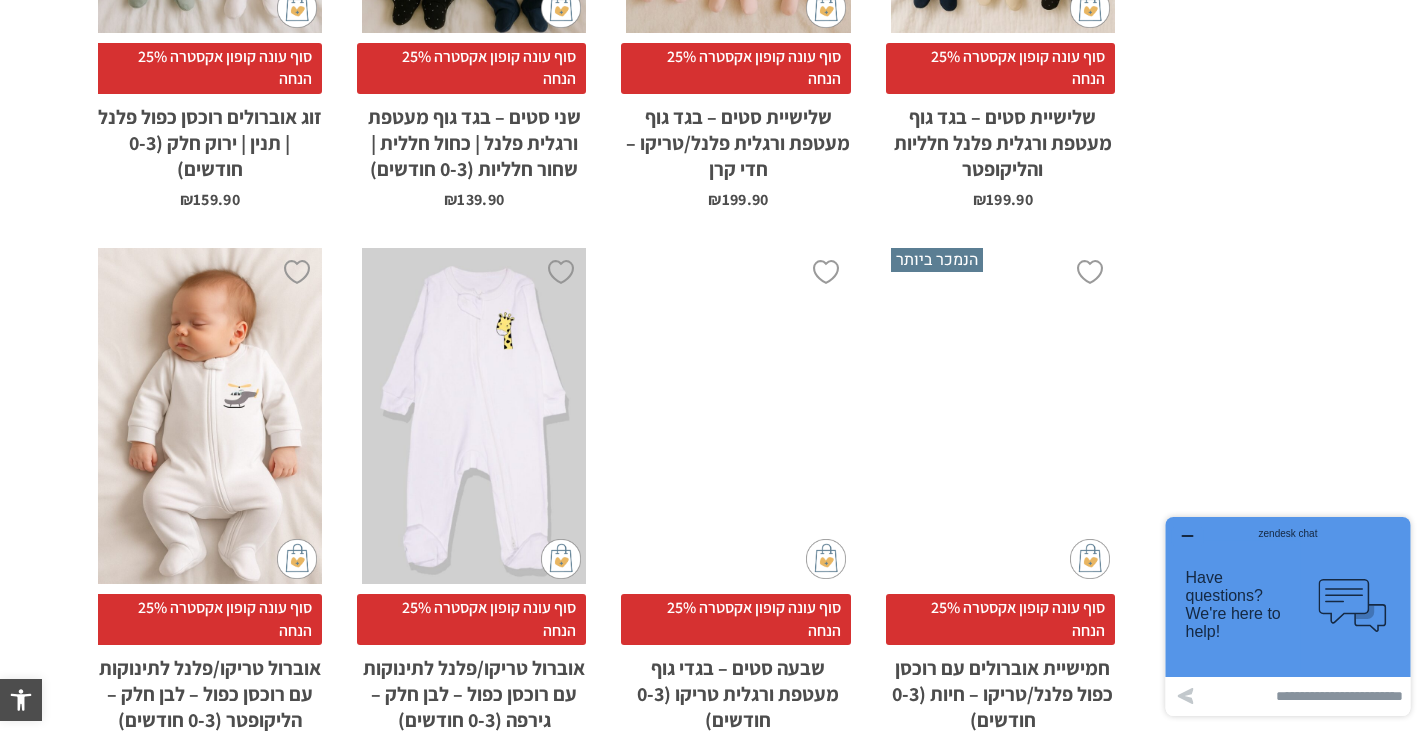 scroll, scrollTop: 5900, scrollLeft: 0, axis: vertical 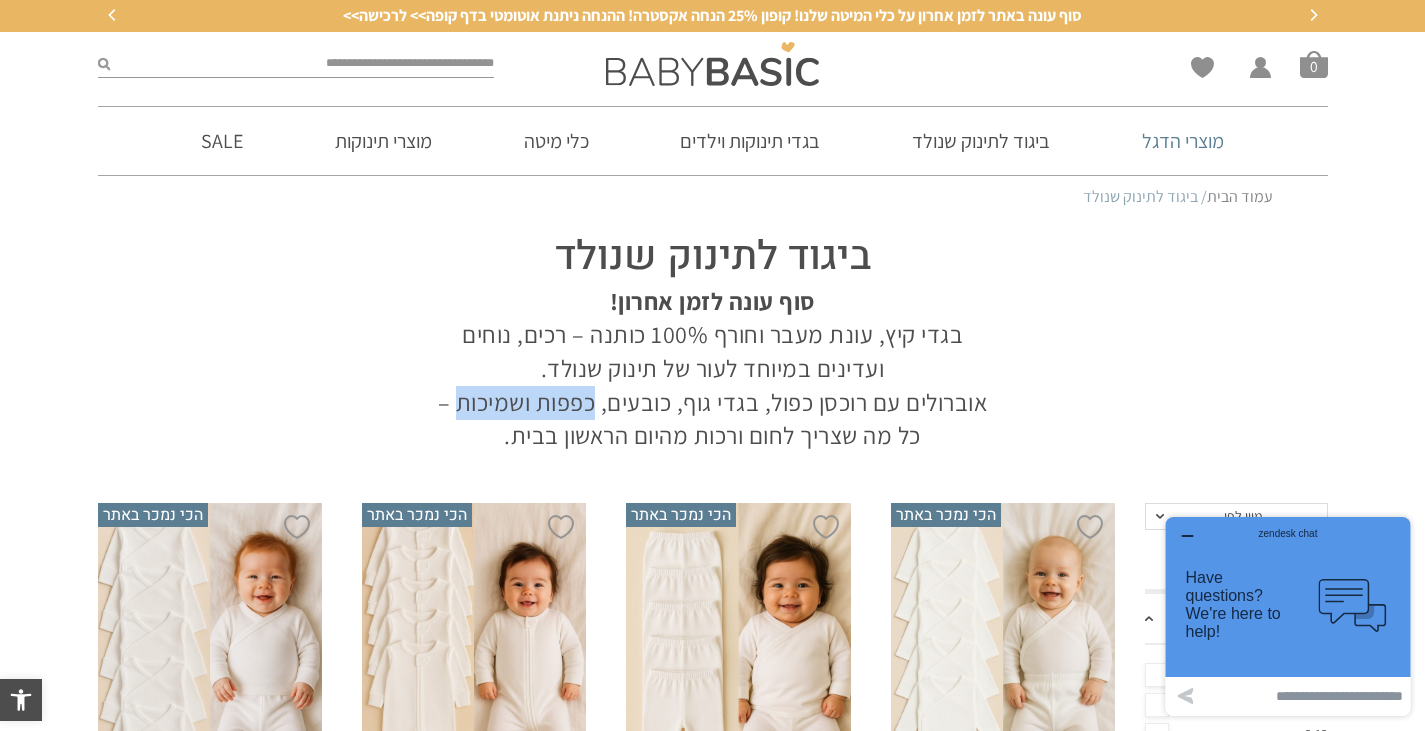 click on "מוצרי הדגל" at bounding box center (1183, 141) 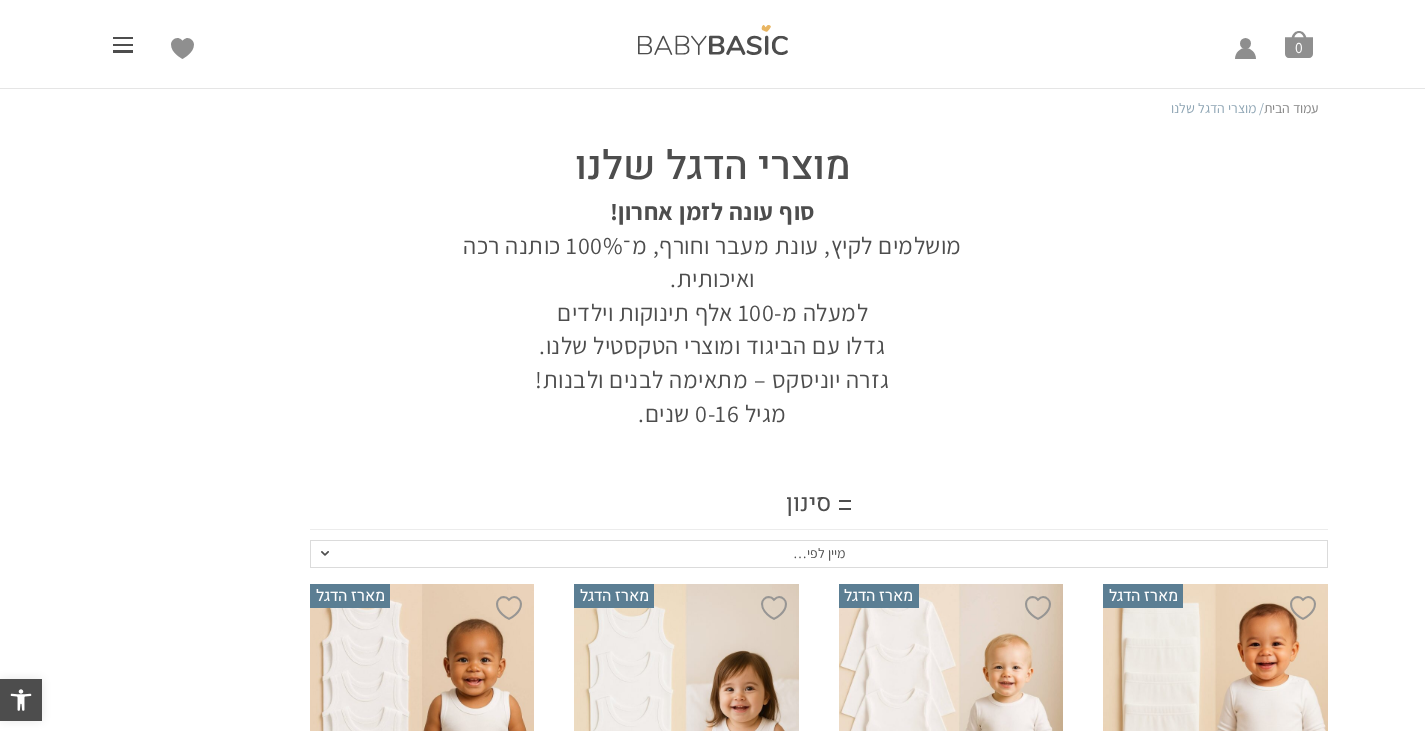 scroll, scrollTop: 0, scrollLeft: 0, axis: both 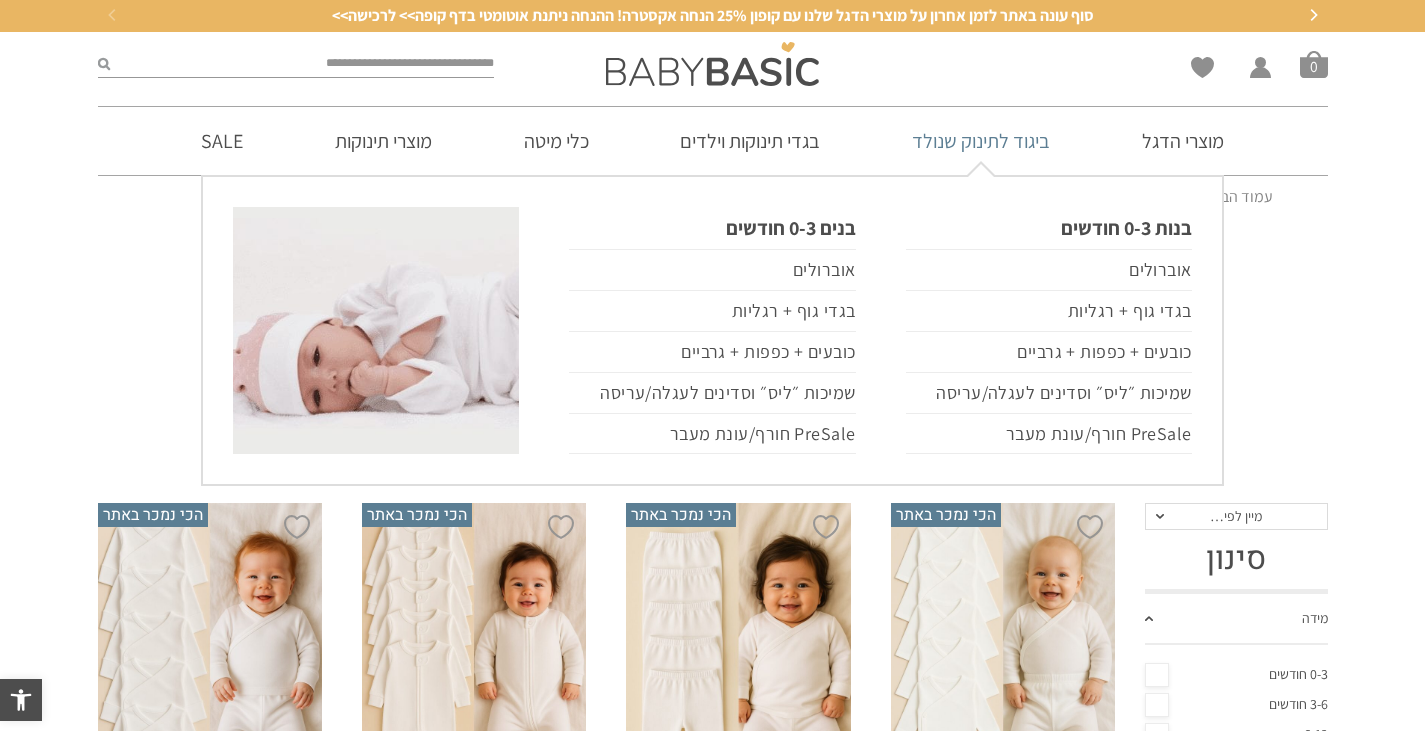 click on "ביגוד לתינוק שנולד" at bounding box center (981, 141) 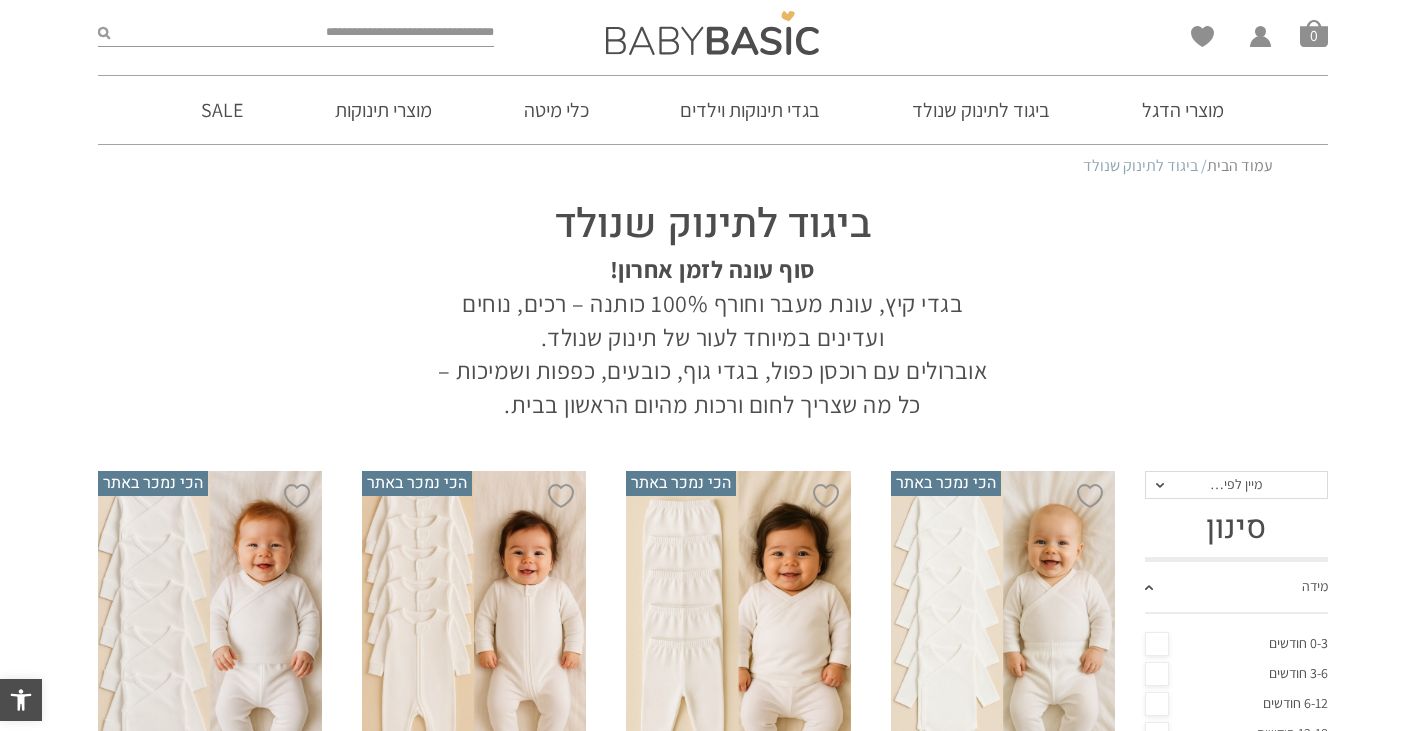 scroll, scrollTop: 0, scrollLeft: 0, axis: both 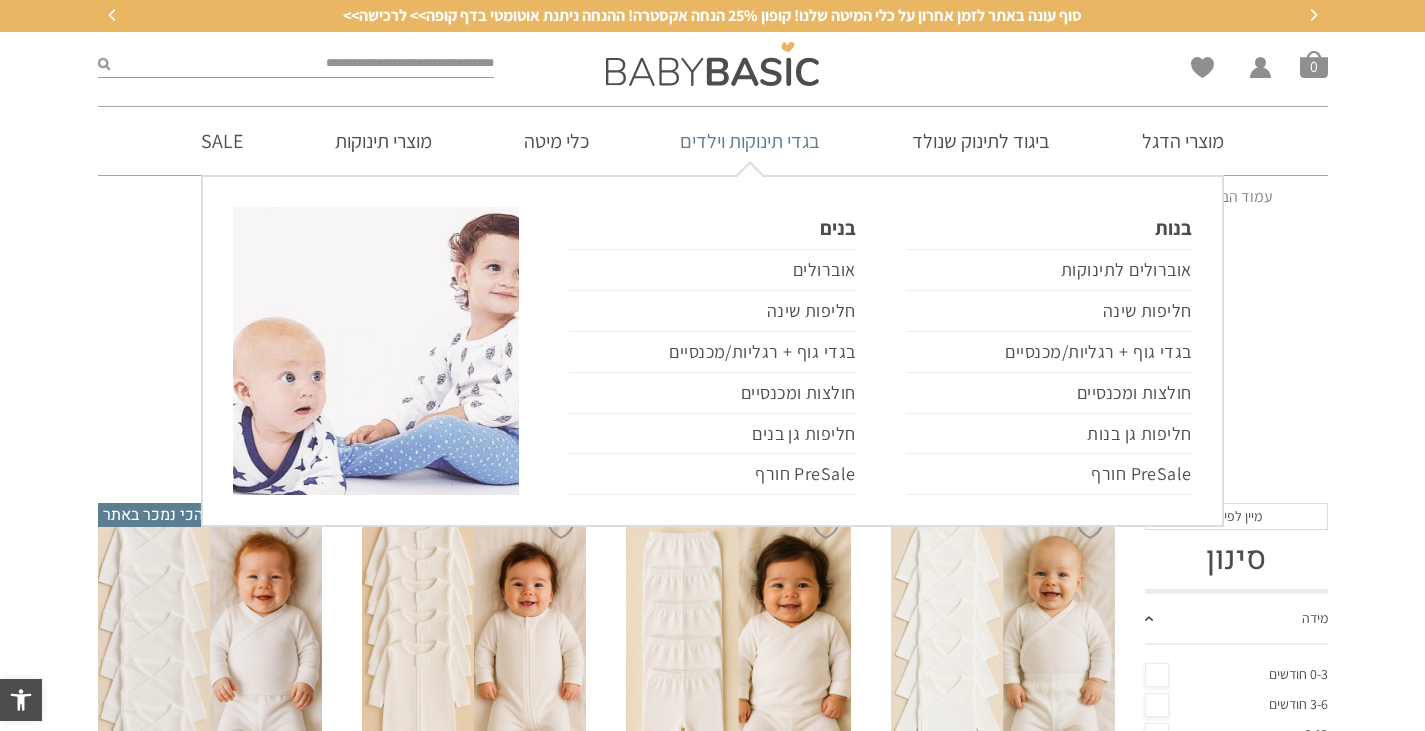 click on "בגדי תינוקות וילדים" at bounding box center [750, 141] 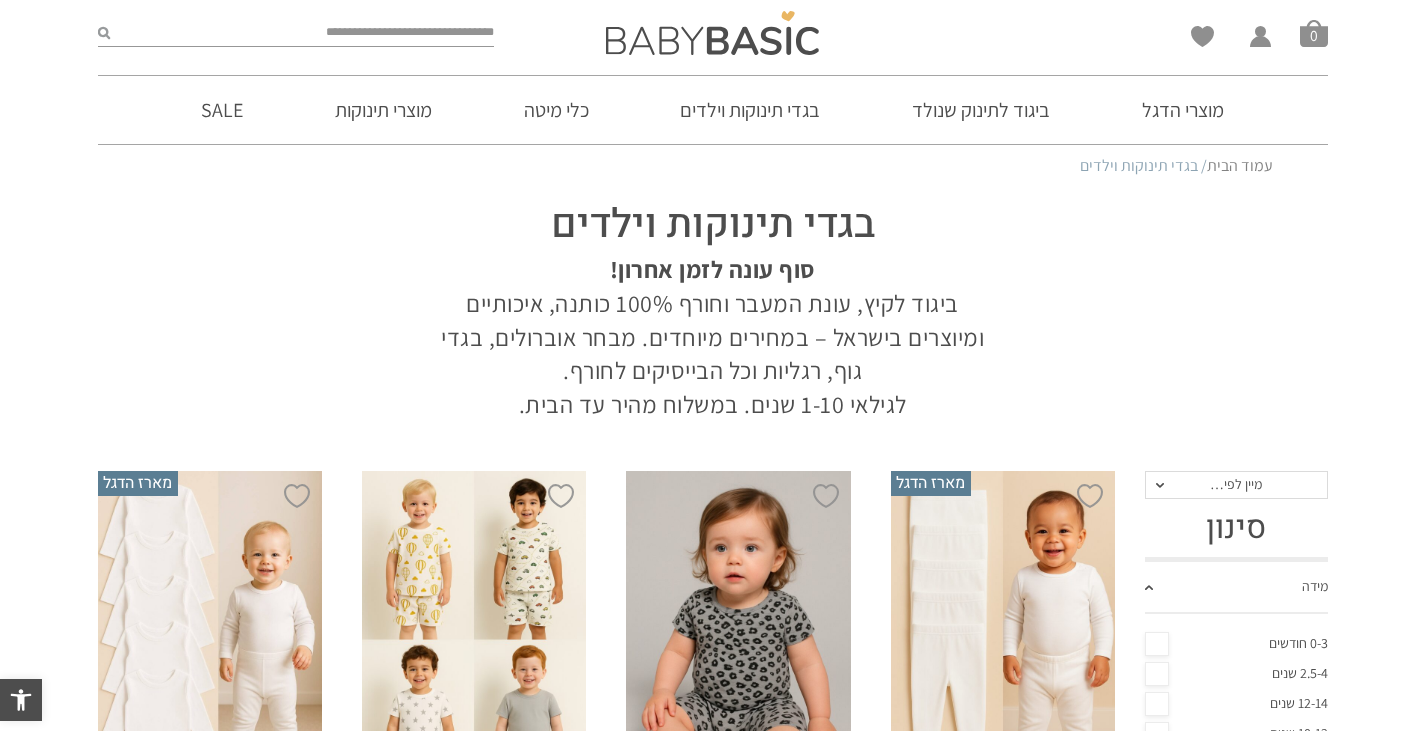 scroll, scrollTop: 0, scrollLeft: 0, axis: both 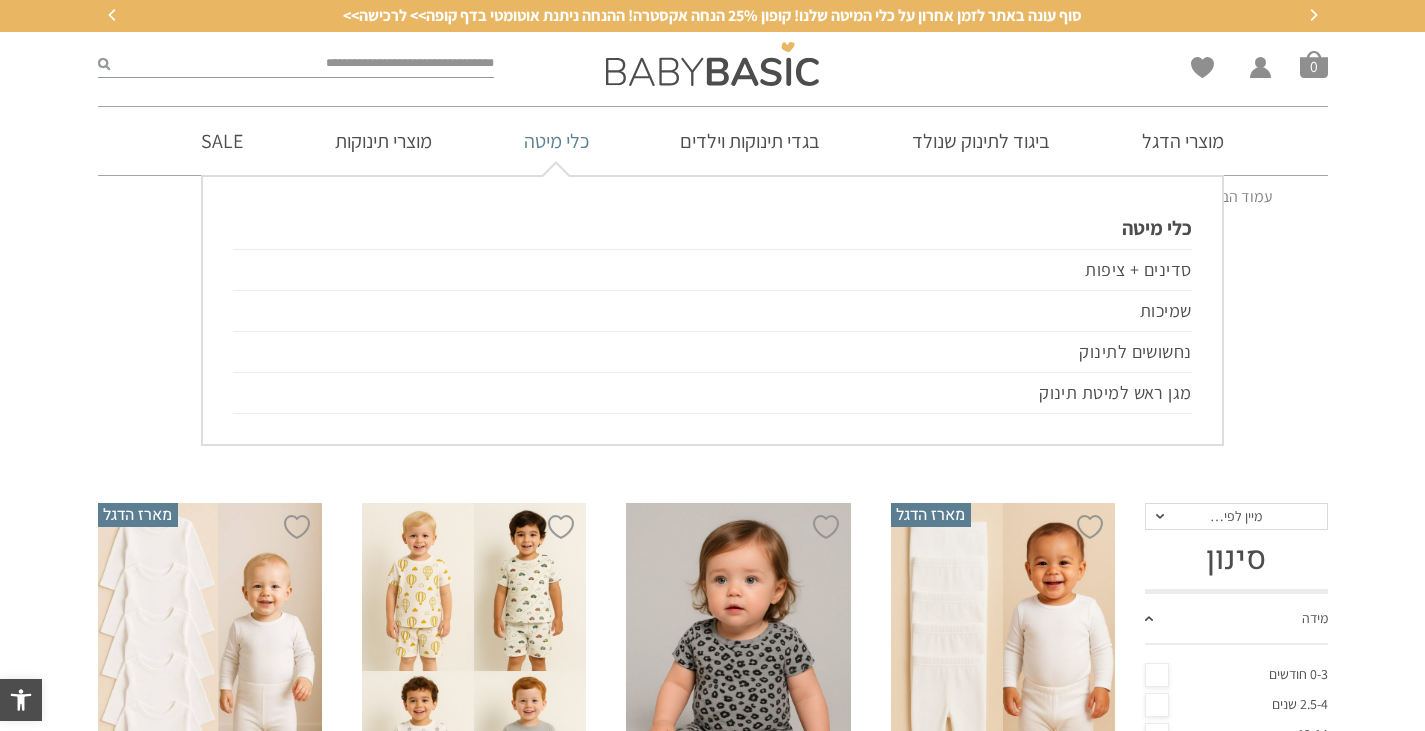 click on "כלי מיטה" at bounding box center (556, 141) 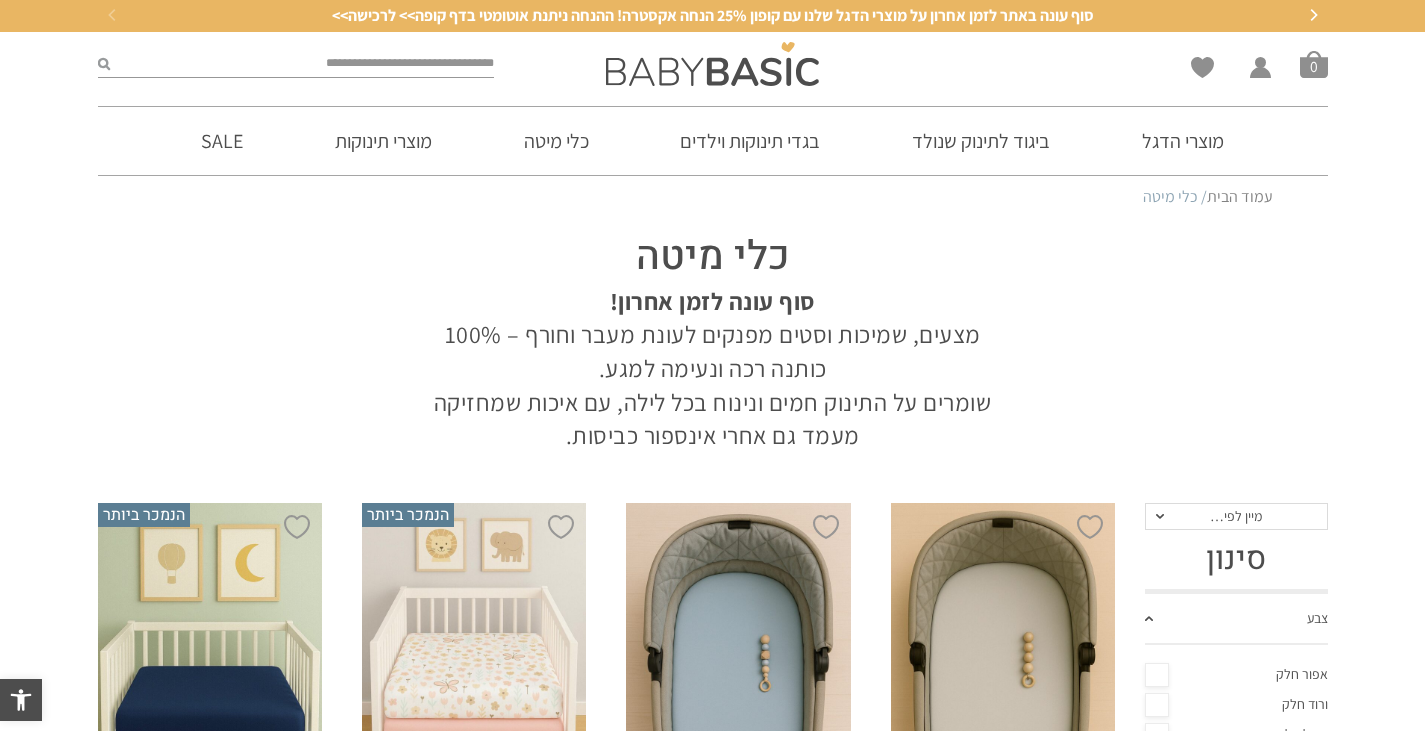 scroll, scrollTop: 0, scrollLeft: 0, axis: both 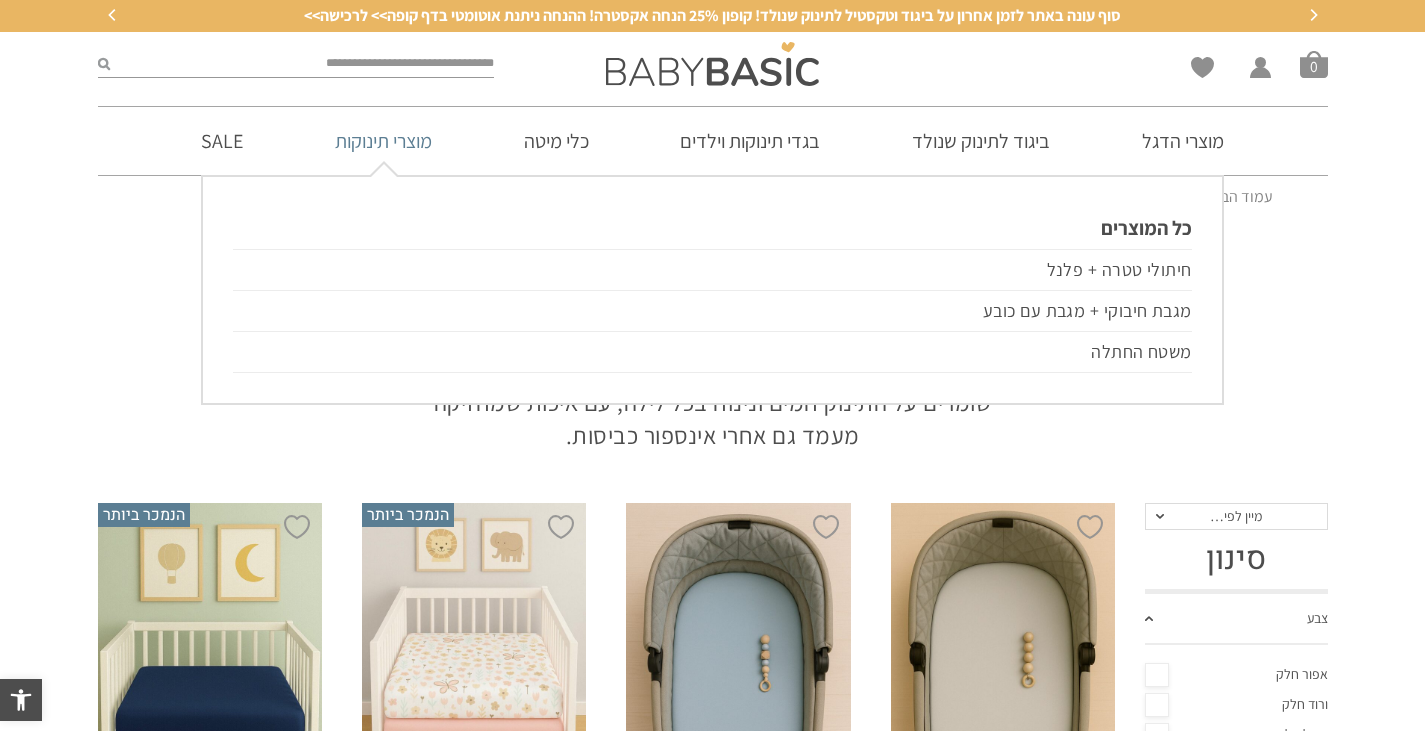 click on "מוצרי תינוקות" at bounding box center [383, 141] 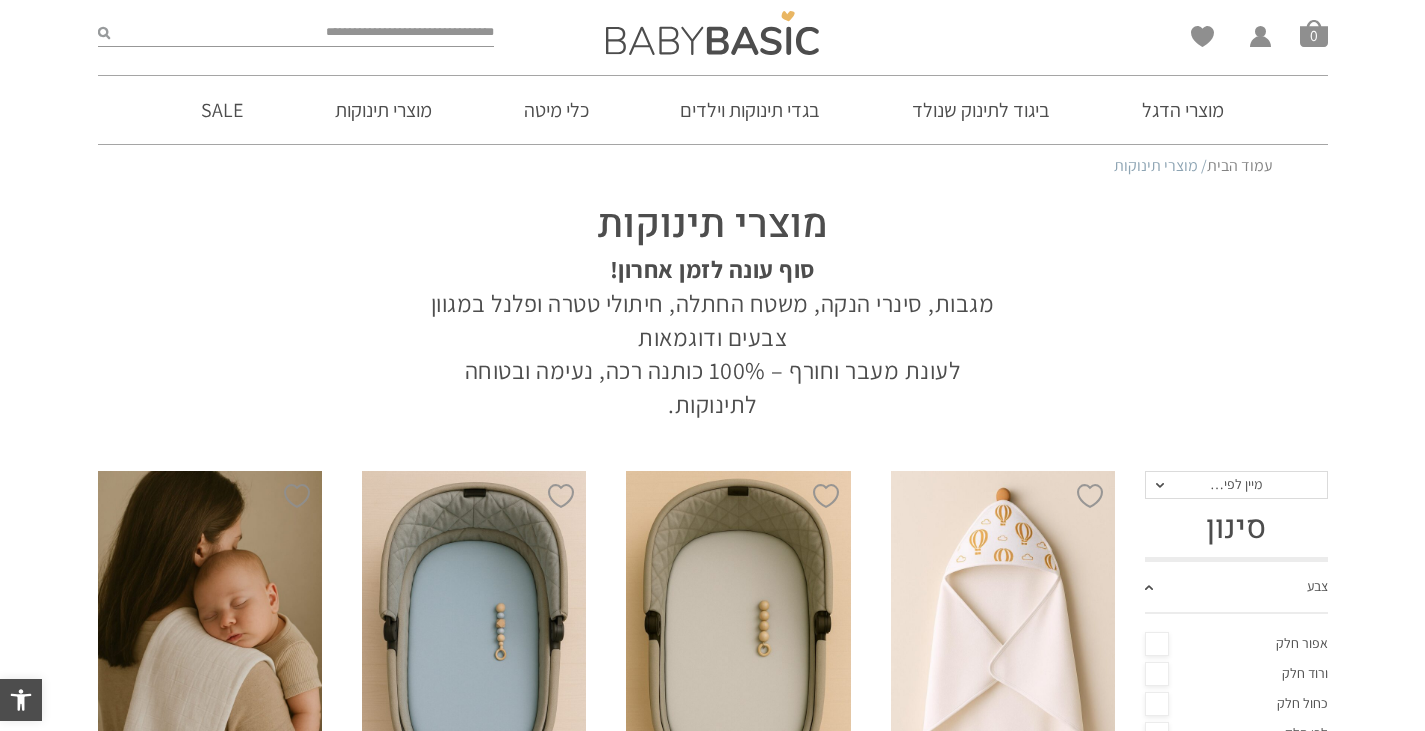 scroll, scrollTop: 0, scrollLeft: 0, axis: both 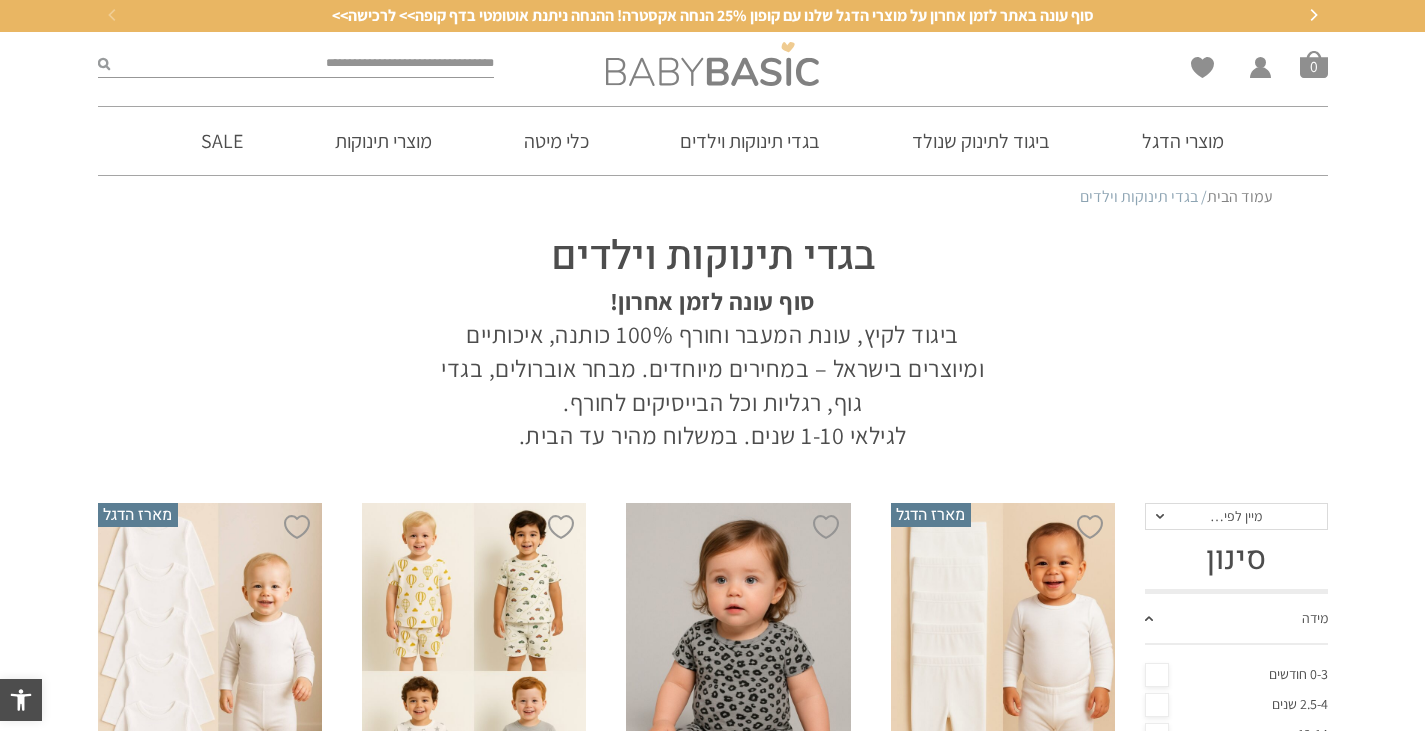 click at bounding box center [712, 64] 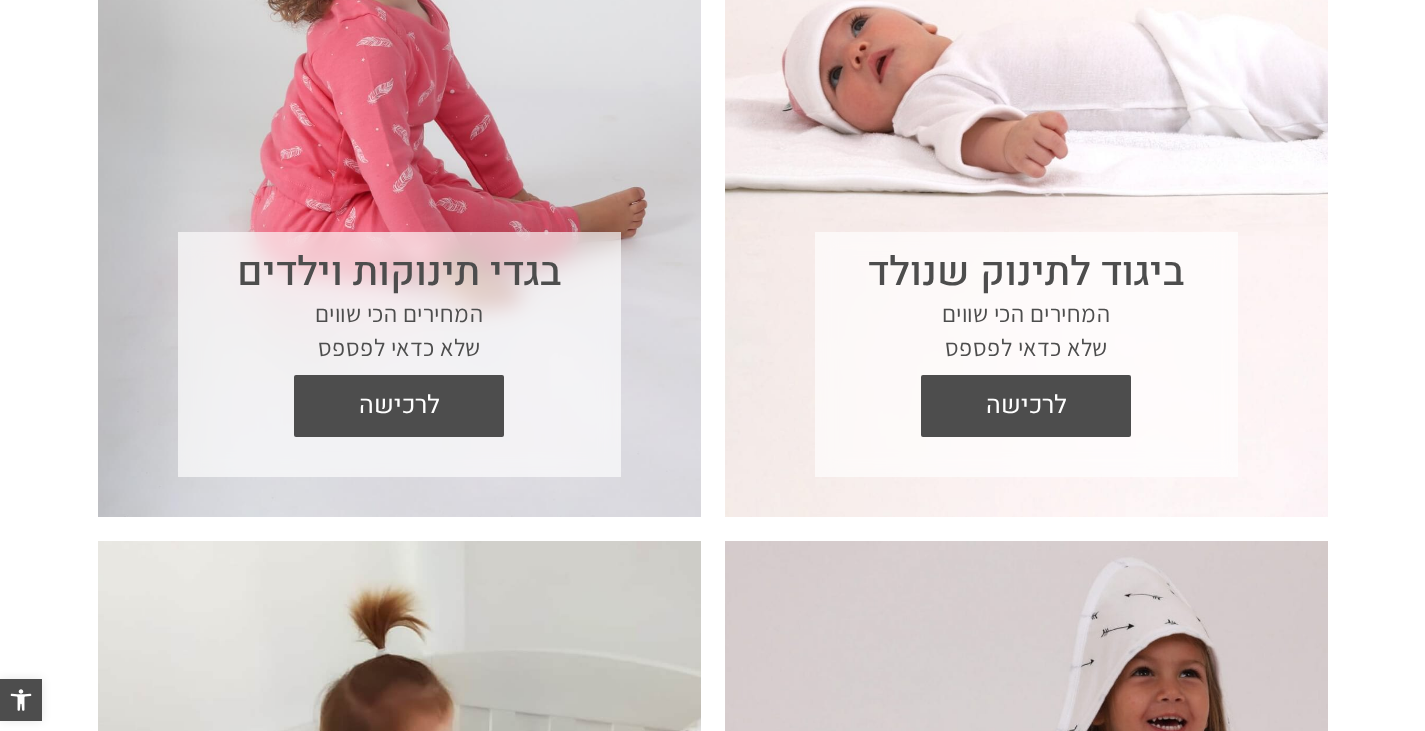 scroll, scrollTop: 1000, scrollLeft: 0, axis: vertical 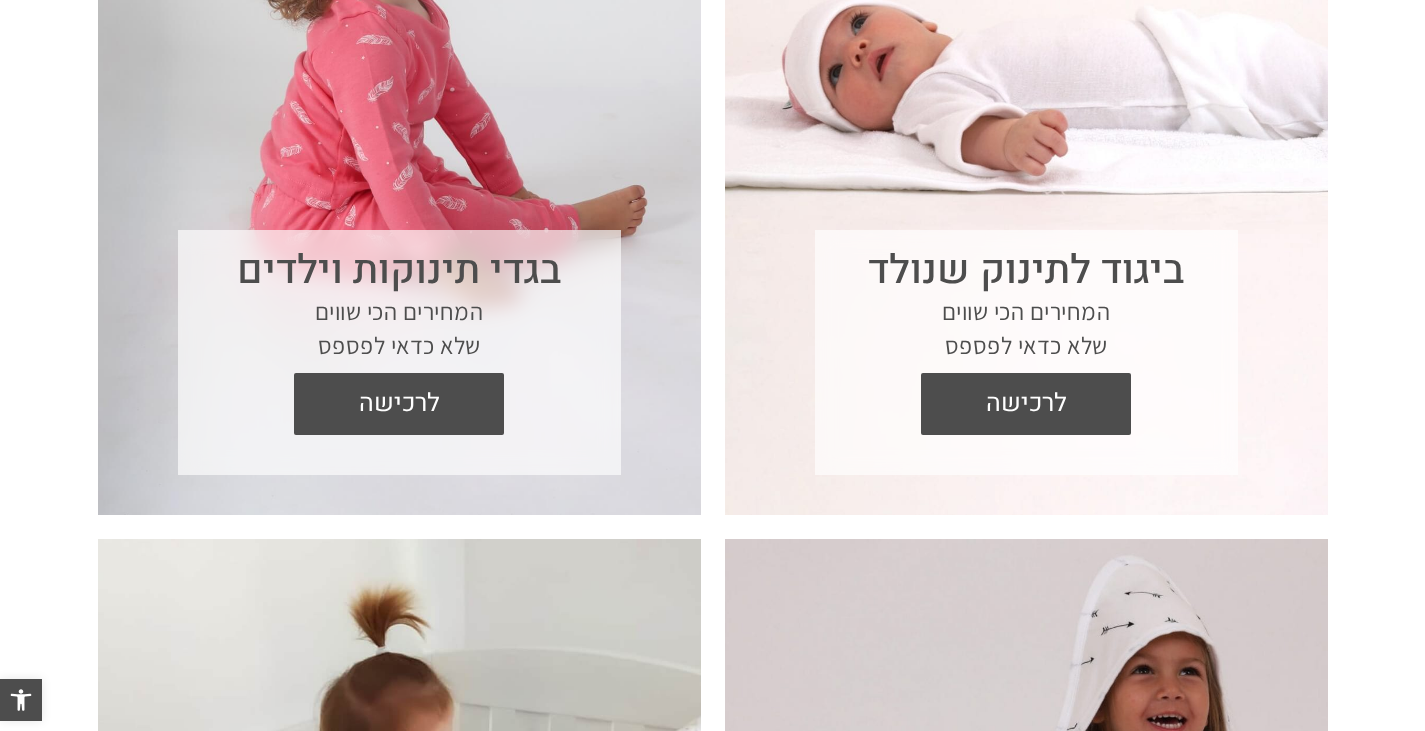 click on "בגדי תינוקות וילדים" at bounding box center [399, 271] 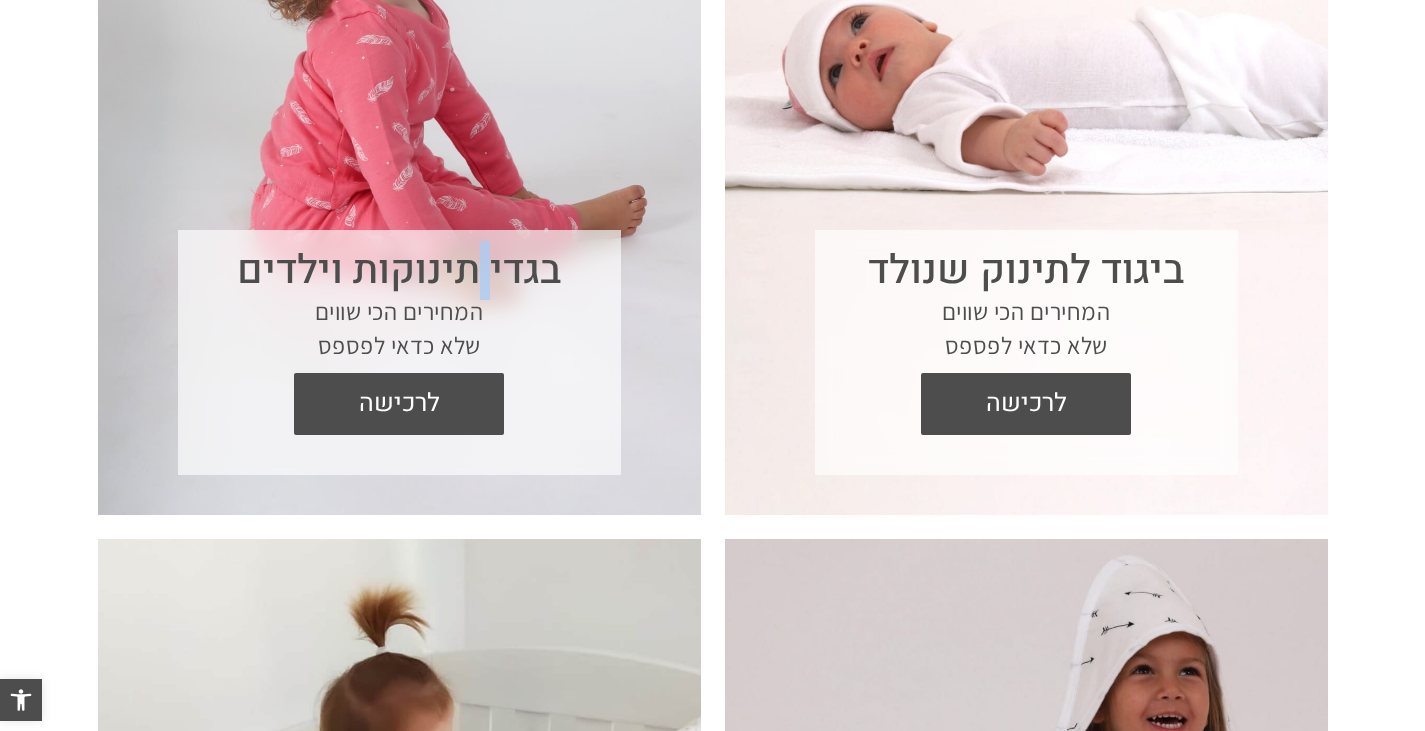 click on "בגדי תינוקות וילדים" at bounding box center [399, 271] 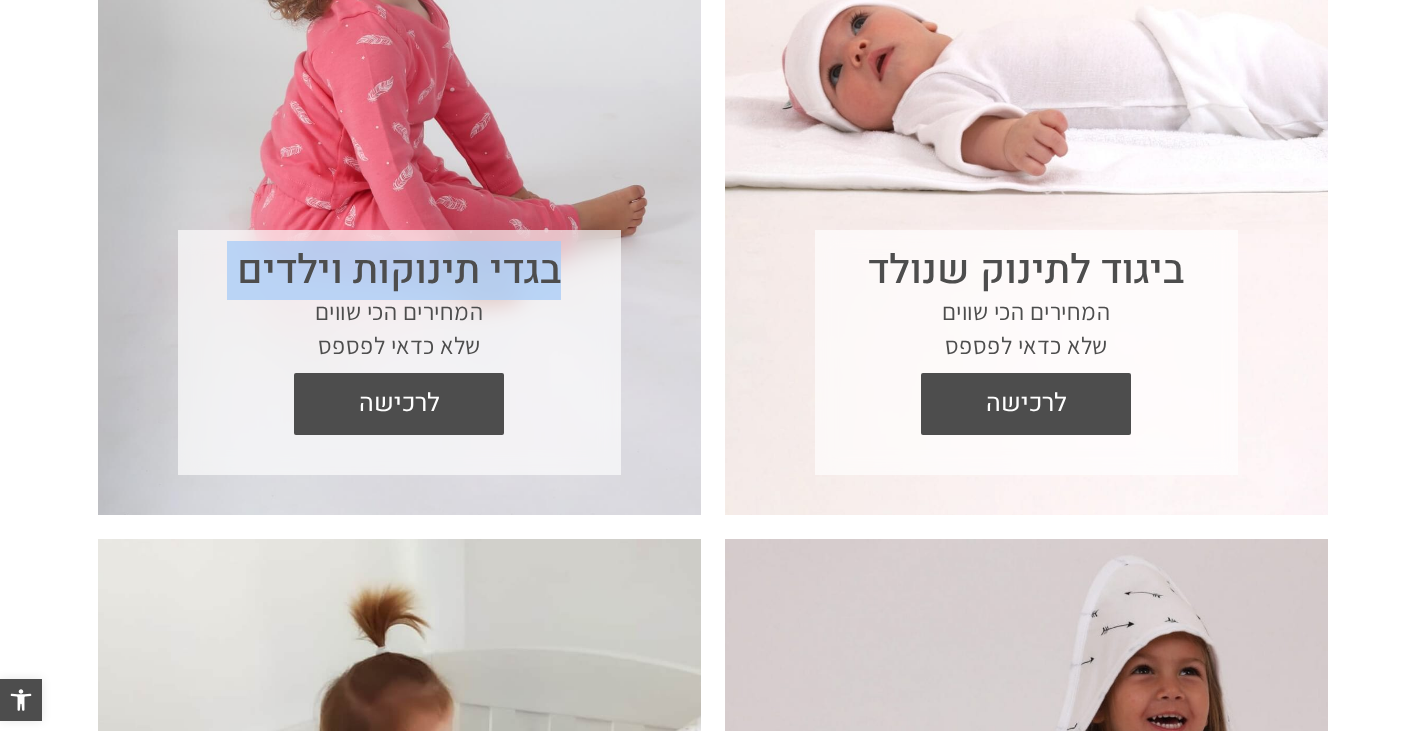 click on "בגדי תינוקות וילדים" at bounding box center (399, 271) 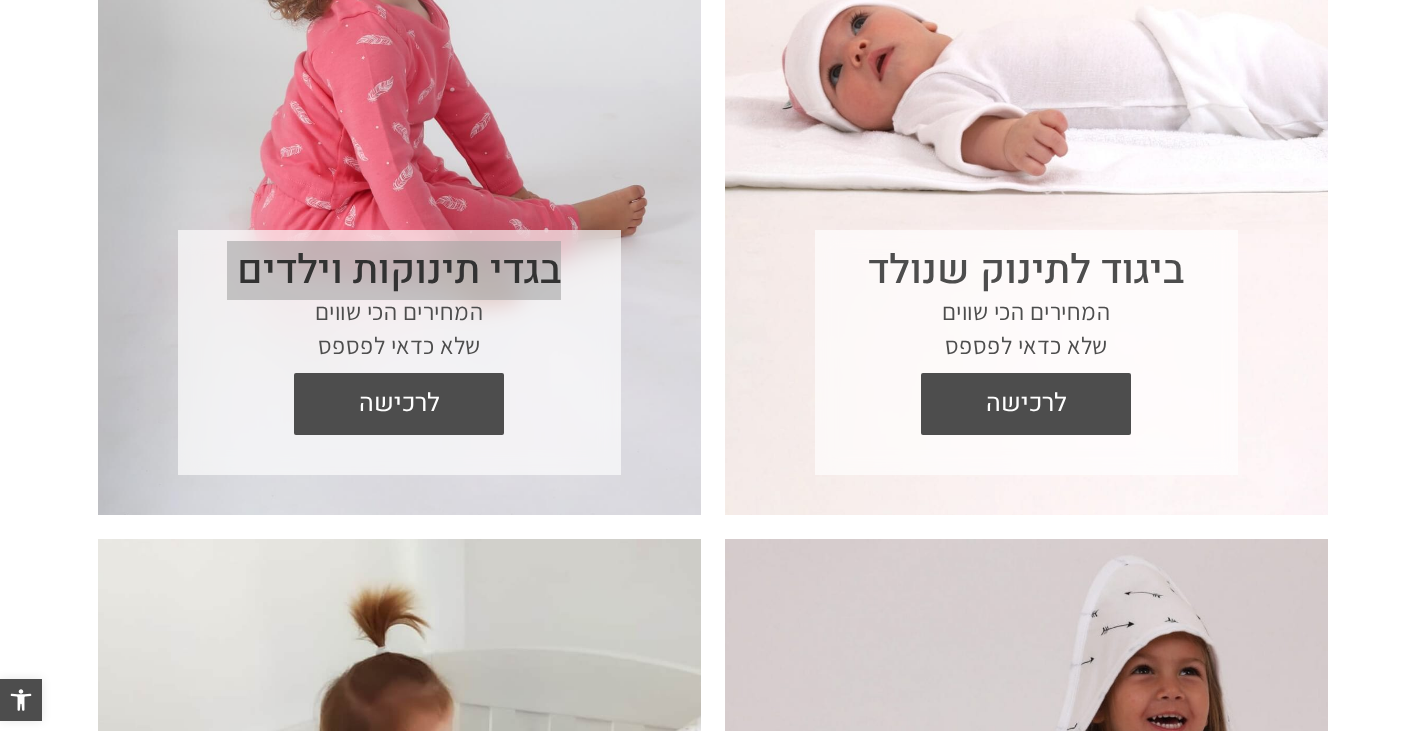 scroll, scrollTop: 0, scrollLeft: 0, axis: both 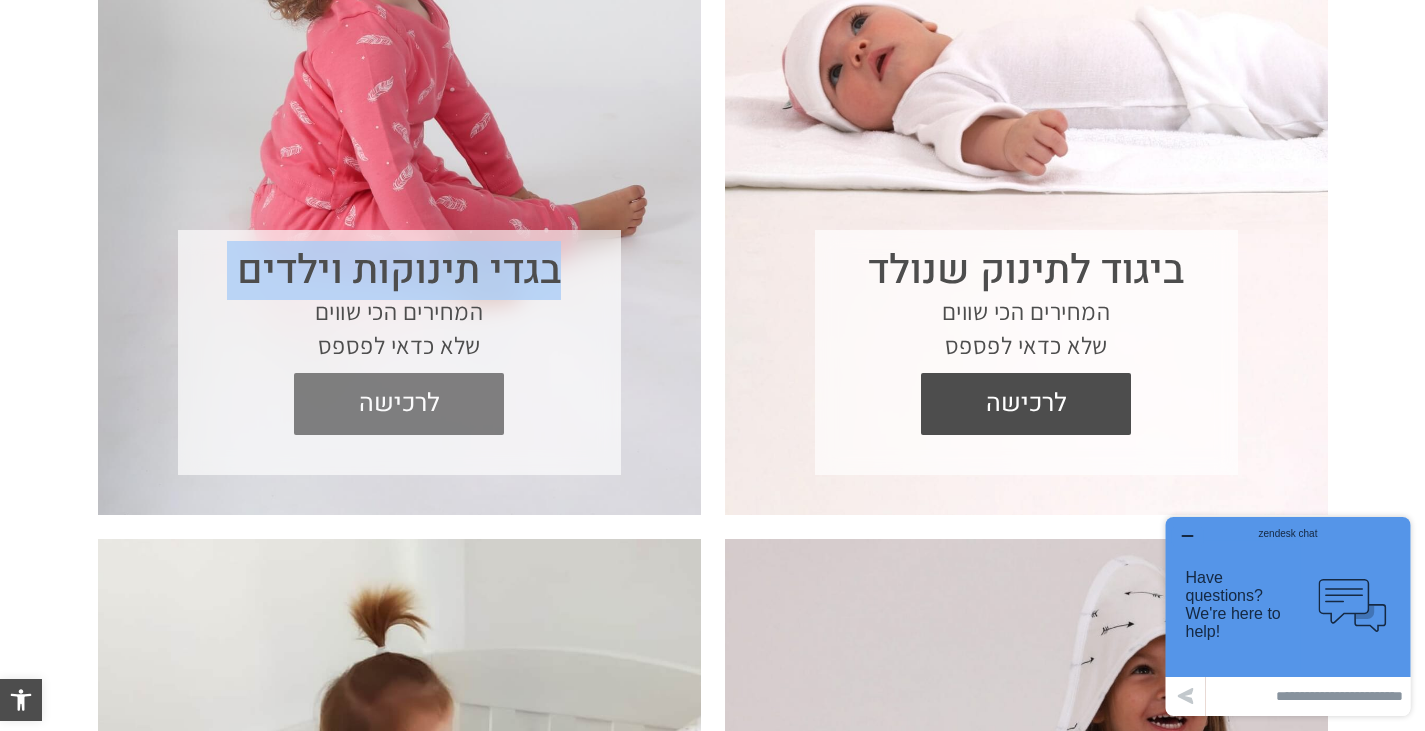 click on "לרכישה" at bounding box center (399, 404) 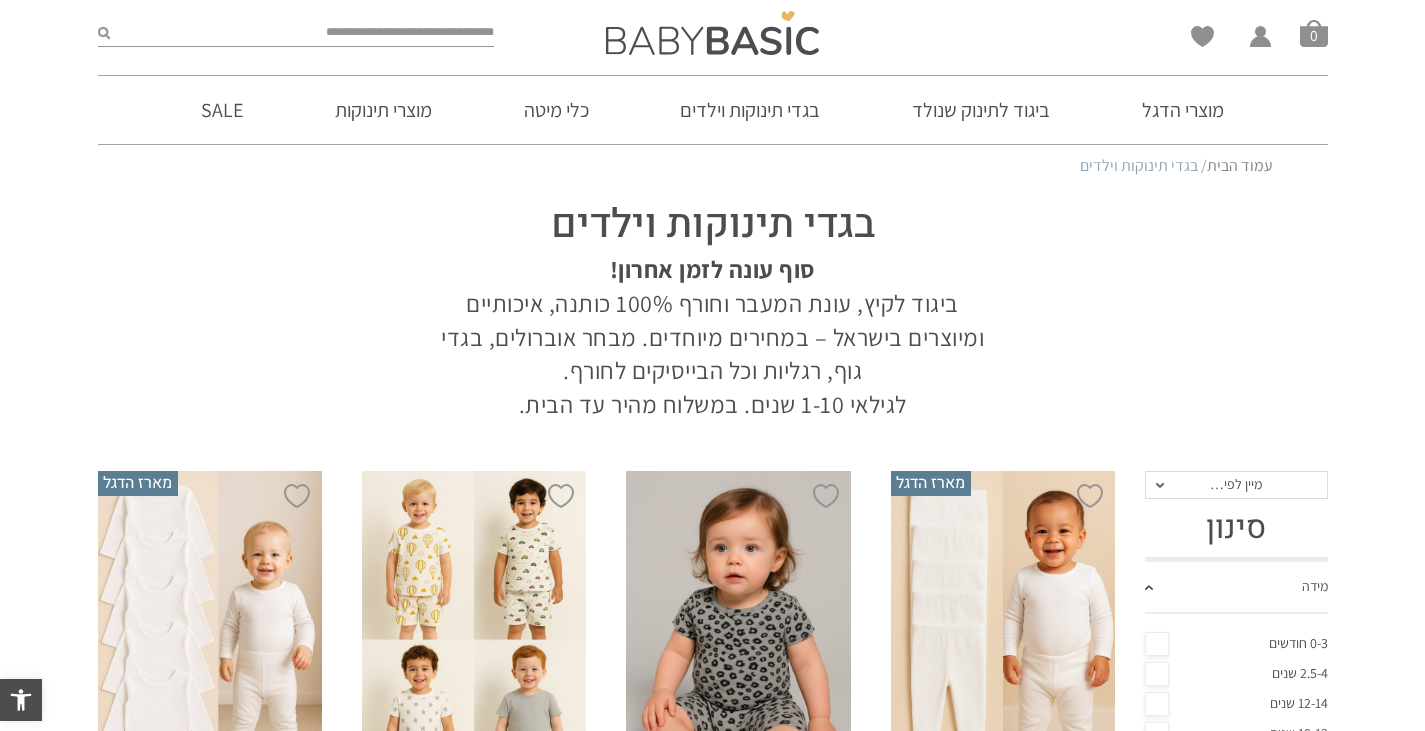 scroll, scrollTop: 0, scrollLeft: 0, axis: both 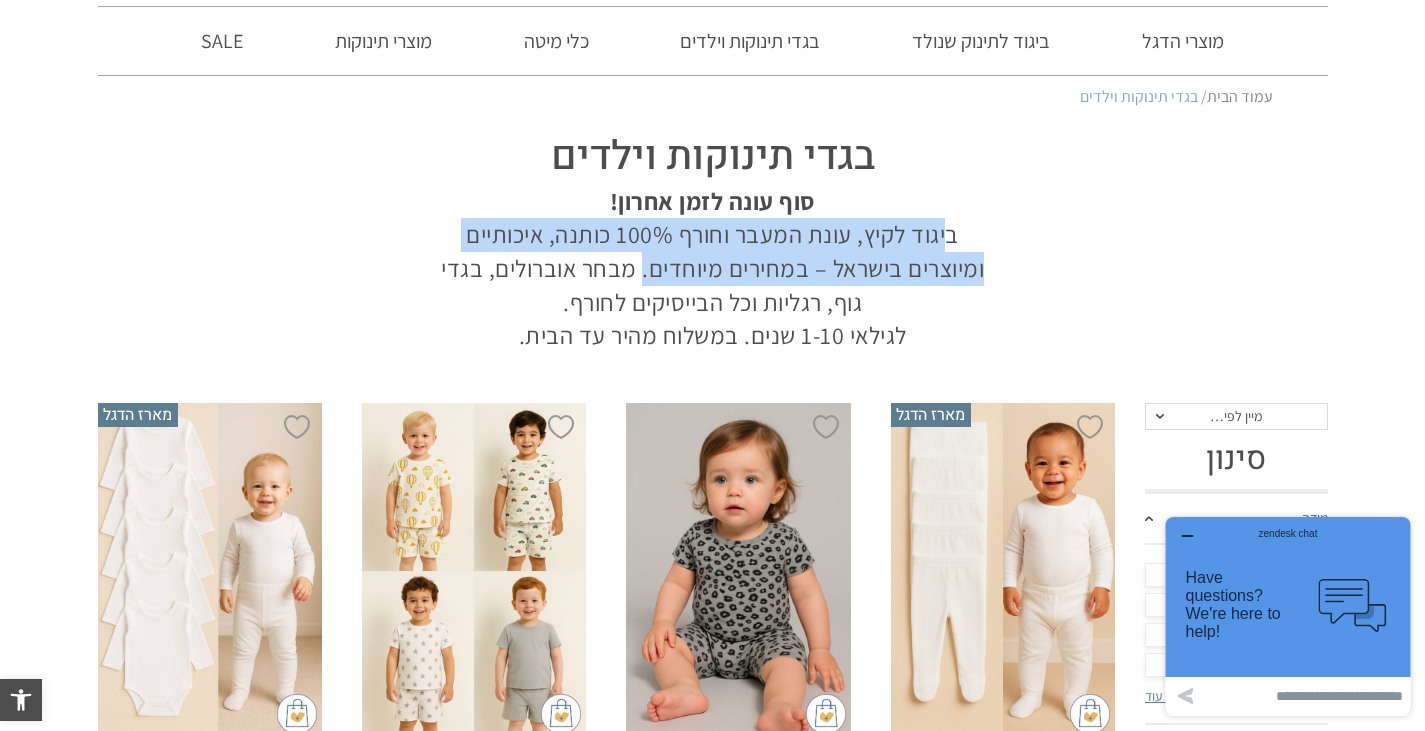 drag, startPoint x: 648, startPoint y: 269, endPoint x: 990, endPoint y: 238, distance: 343.4021 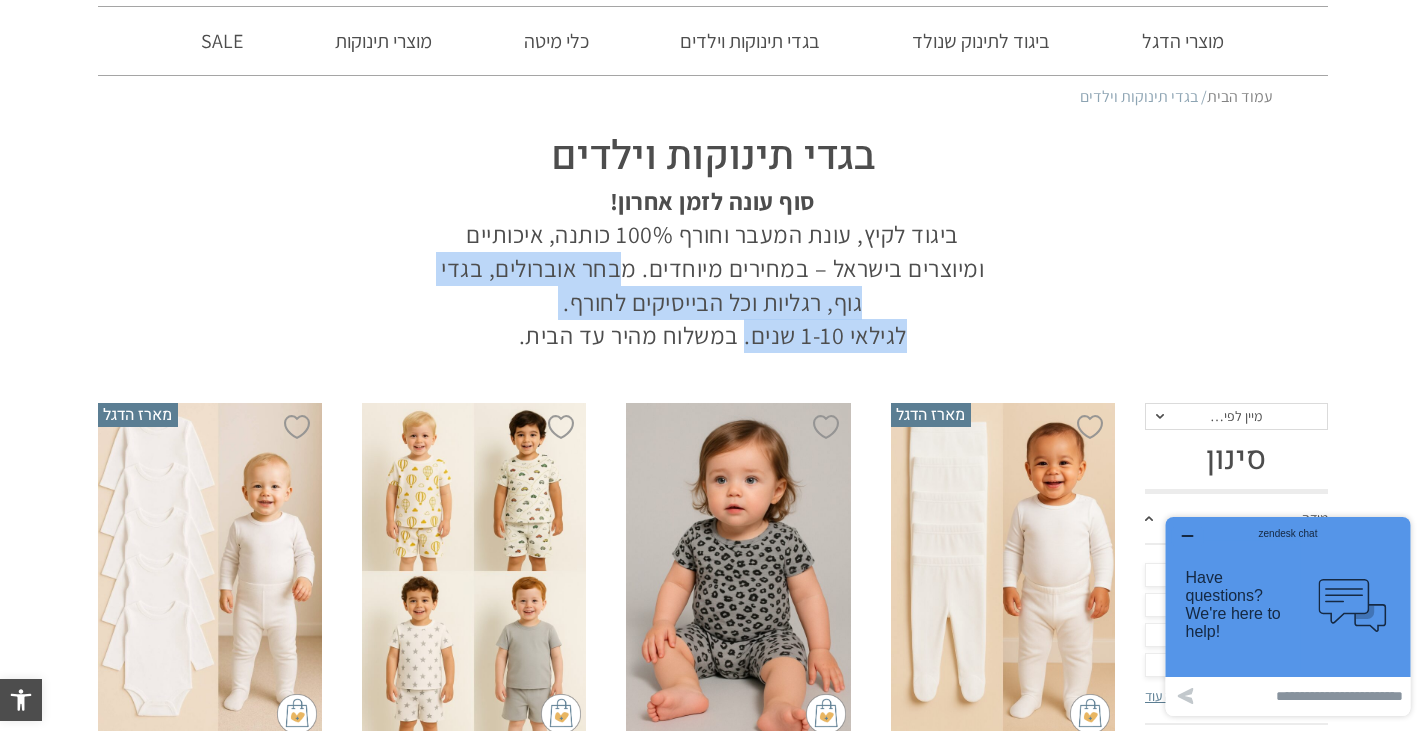 drag, startPoint x: 635, startPoint y: 269, endPoint x: 753, endPoint y: 332, distance: 133.76472 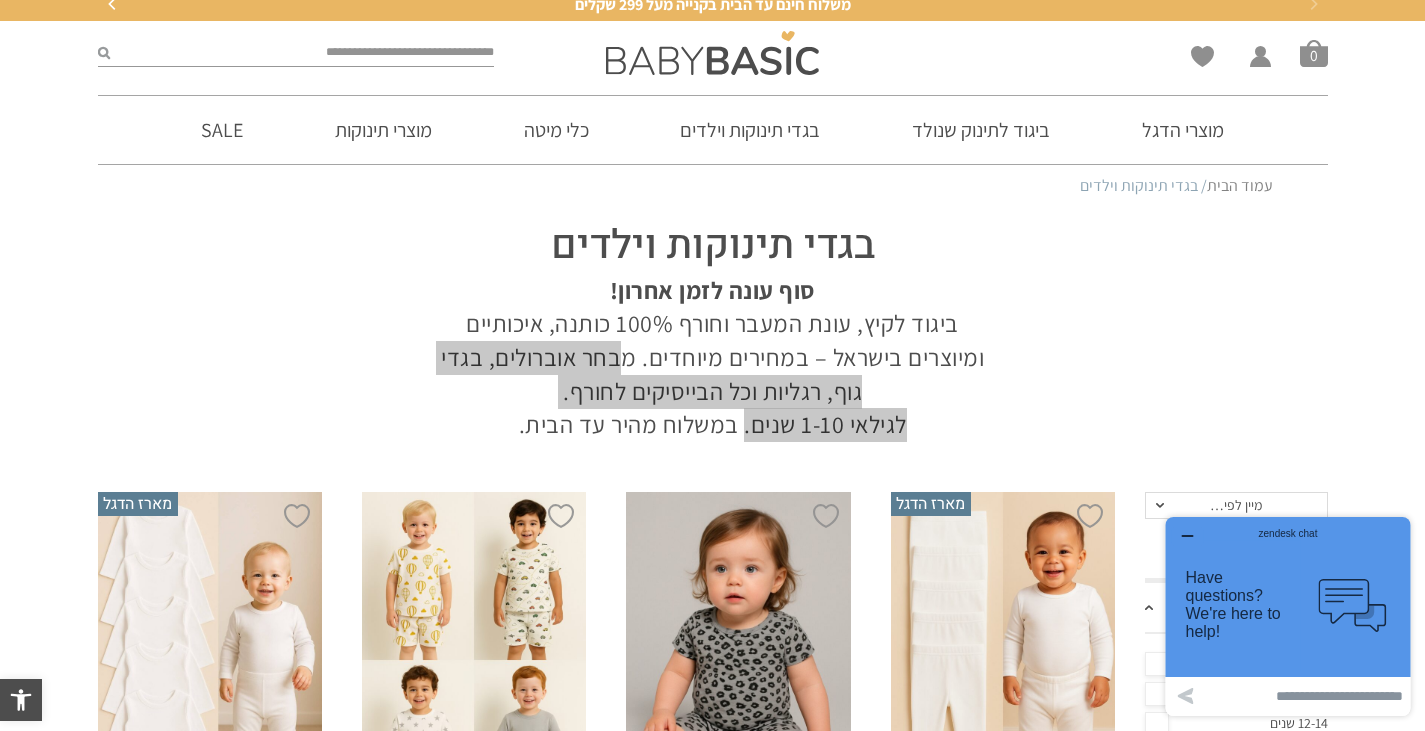 scroll, scrollTop: 0, scrollLeft: 0, axis: both 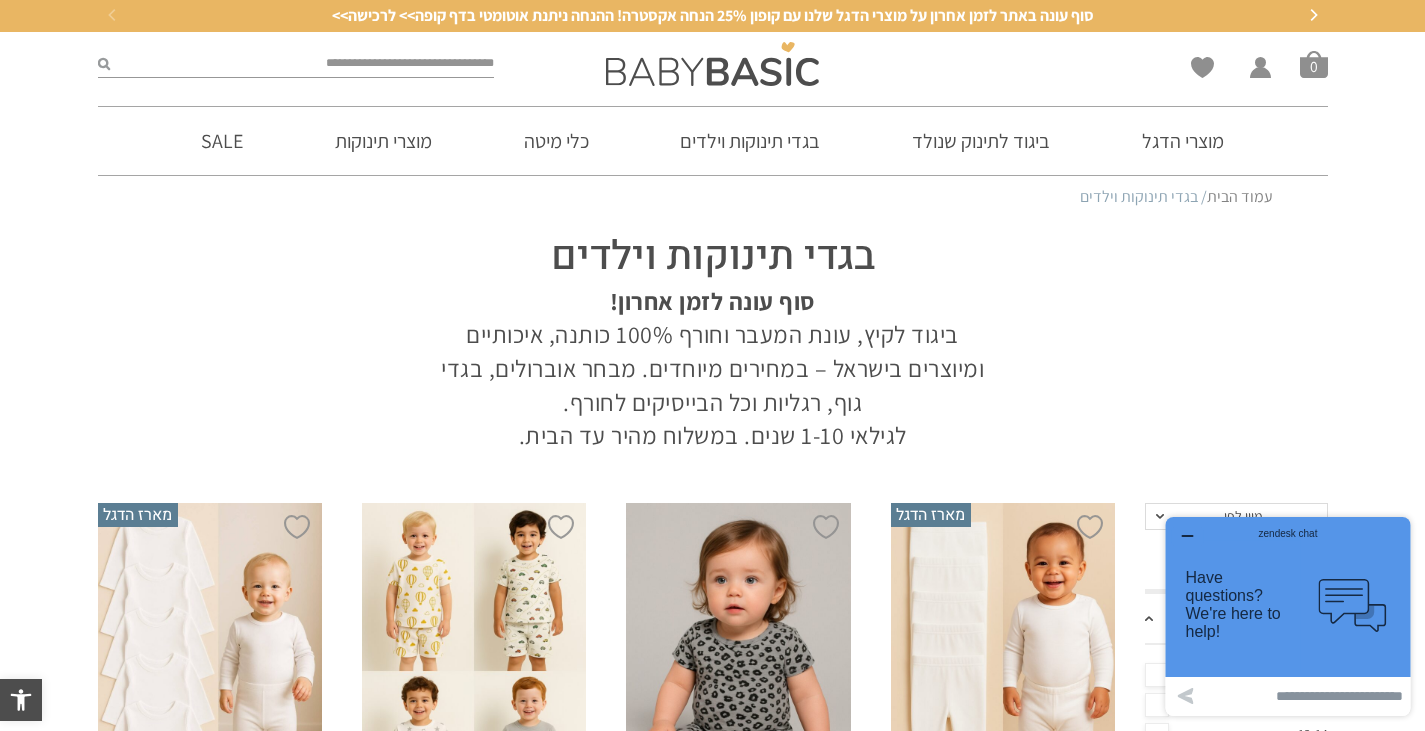 click on "בגדי תינוקות וילדים" at bounding box center [713, 257] 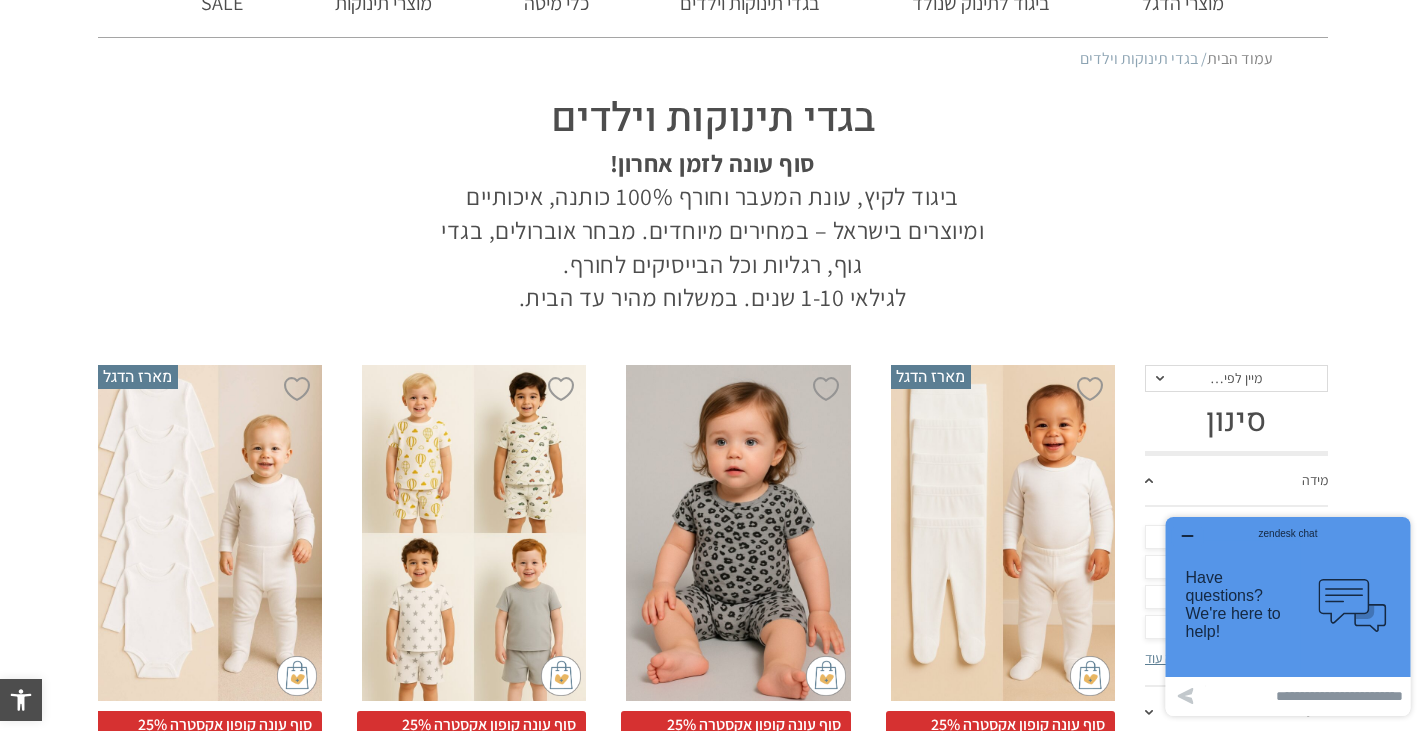scroll, scrollTop: 0, scrollLeft: 0, axis: both 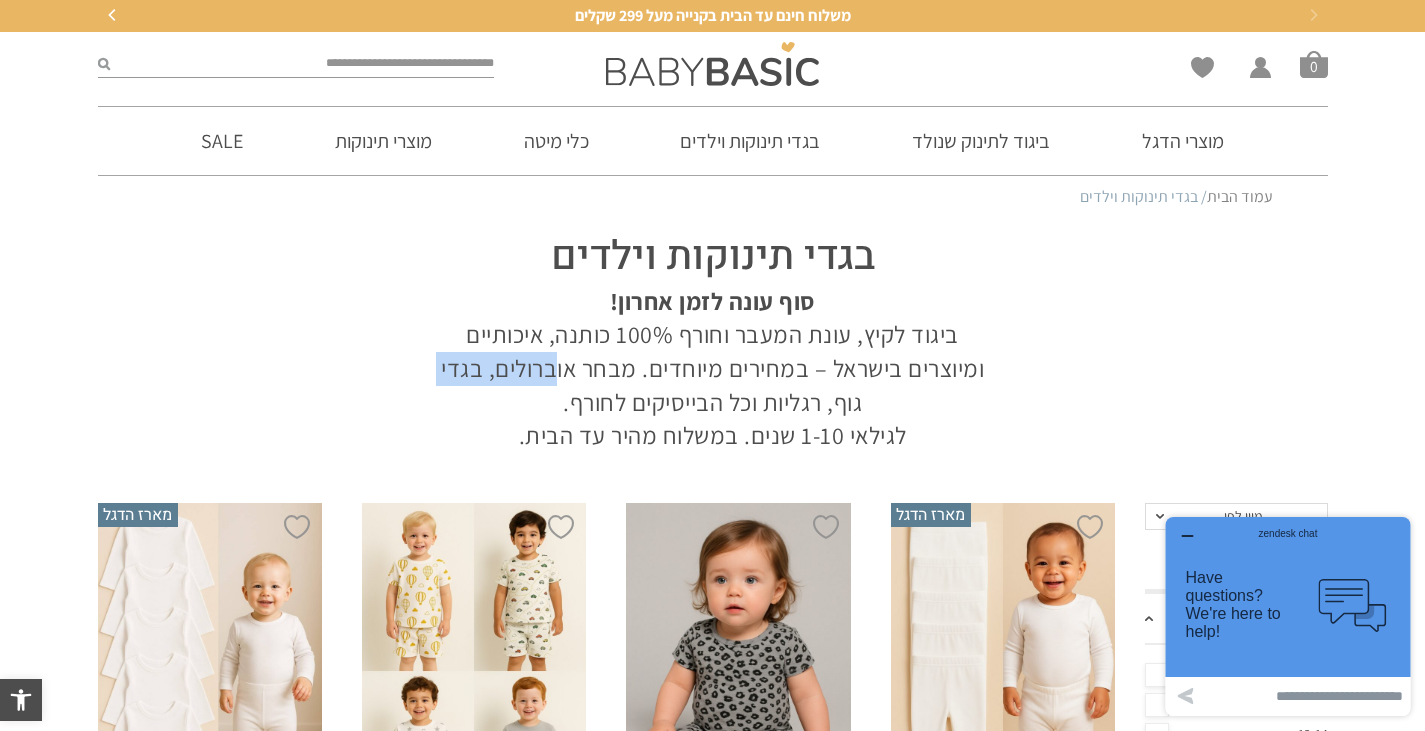 drag, startPoint x: 568, startPoint y: 366, endPoint x: 481, endPoint y: 377, distance: 87.69264 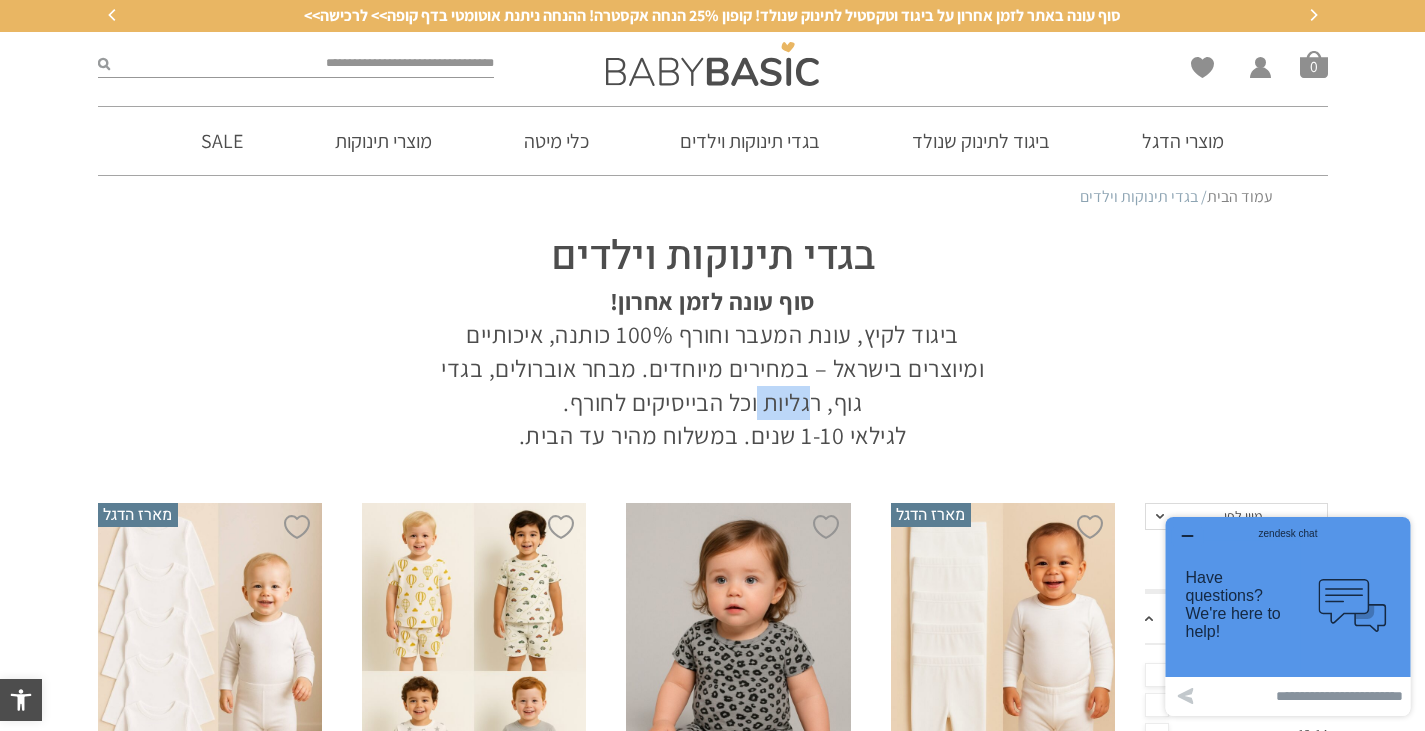 drag, startPoint x: 822, startPoint y: 407, endPoint x: 763, endPoint y: 405, distance: 59.03389 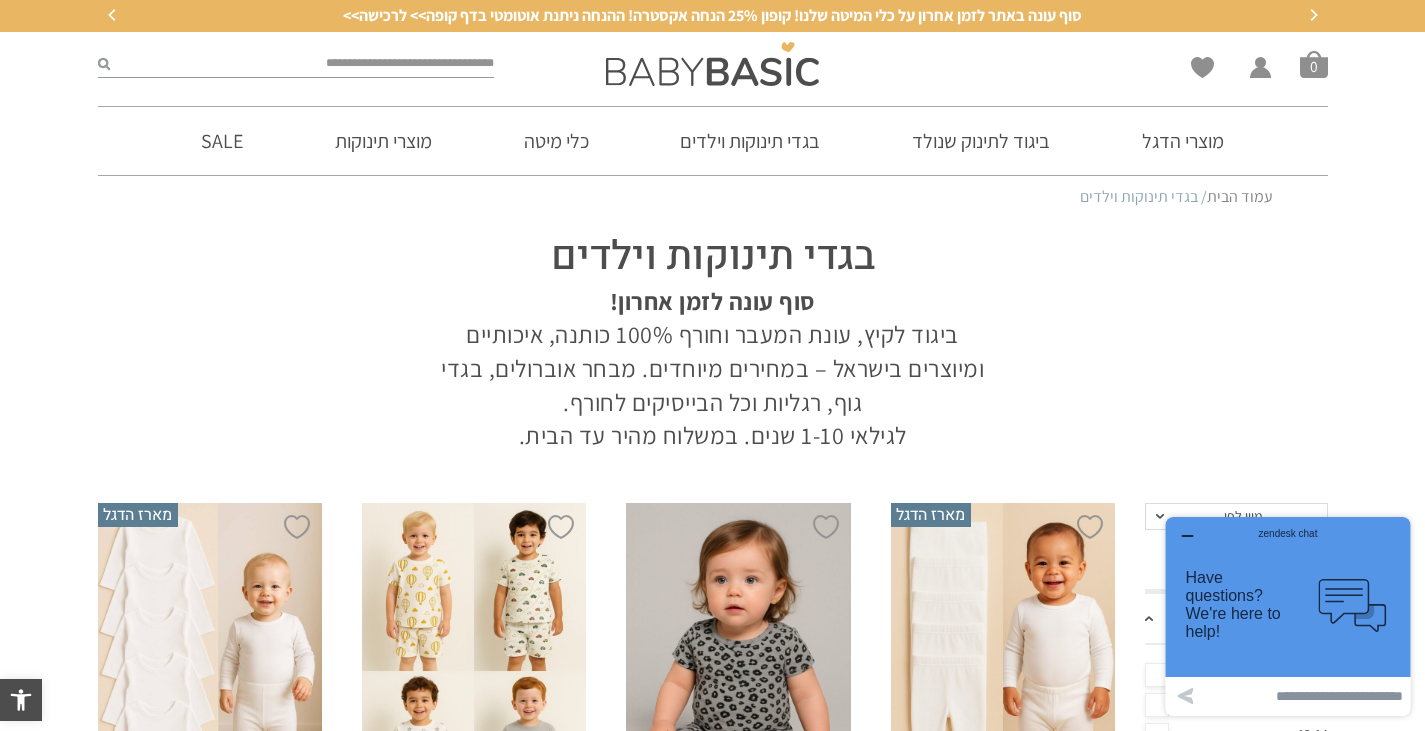 click on "לגילאי [AGE] שנים. במשלוח מהיר עד הבית." at bounding box center [713, 369] 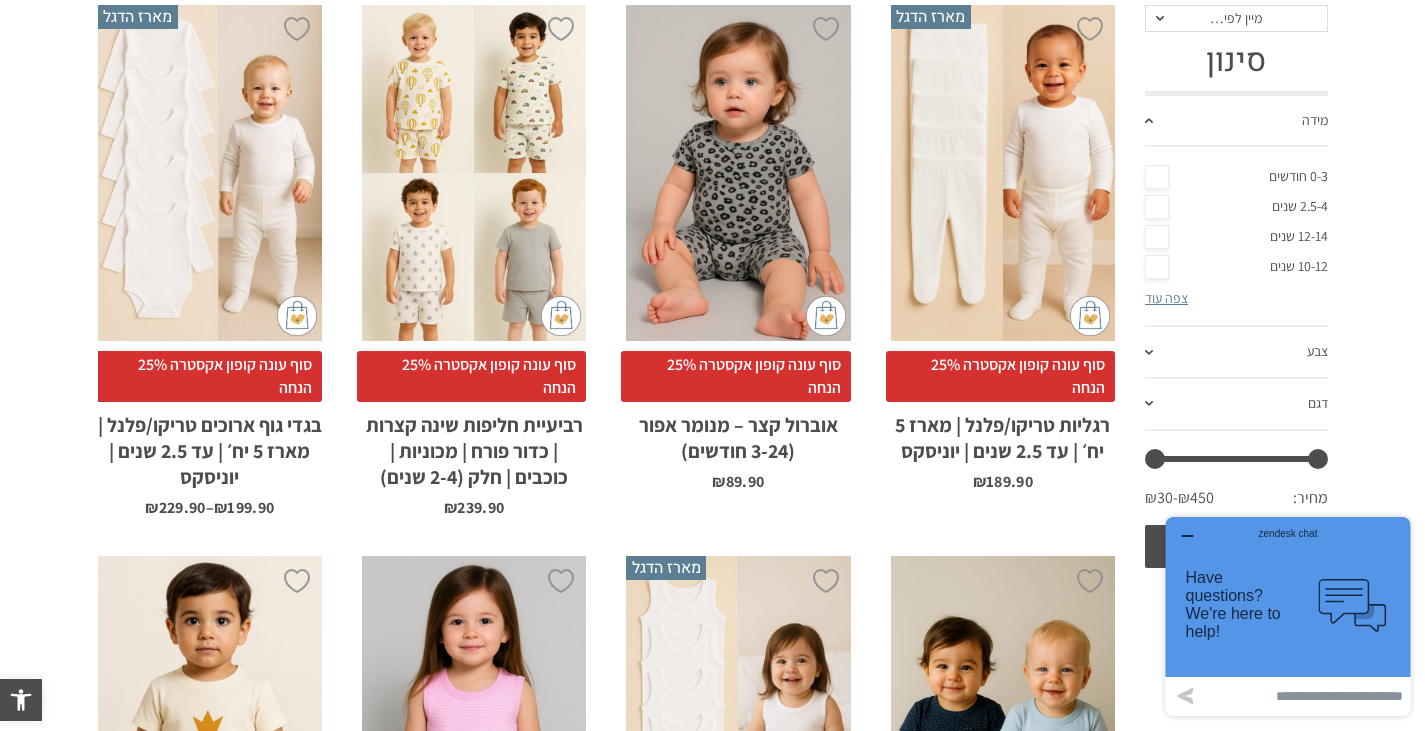 scroll, scrollTop: 500, scrollLeft: 0, axis: vertical 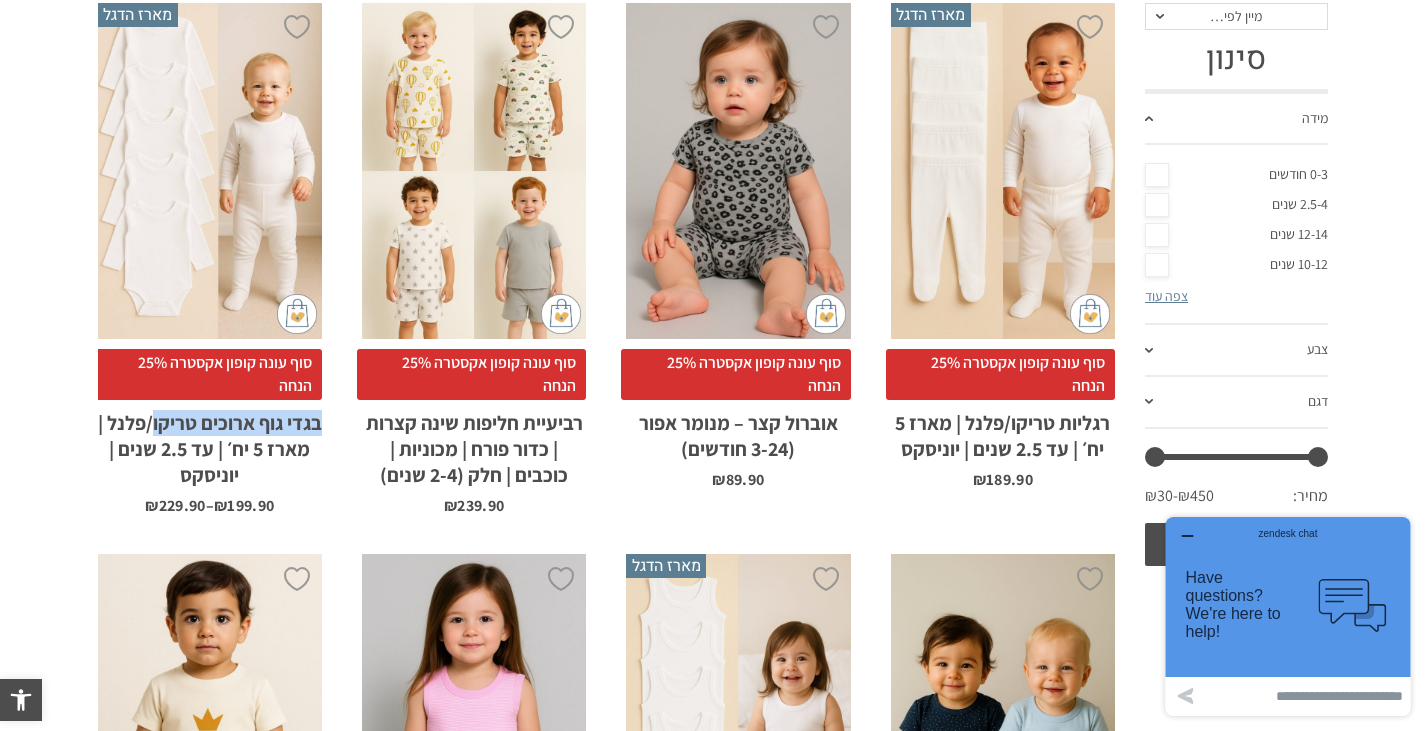 drag, startPoint x: 334, startPoint y: 422, endPoint x: 153, endPoint y: 424, distance: 181.01105 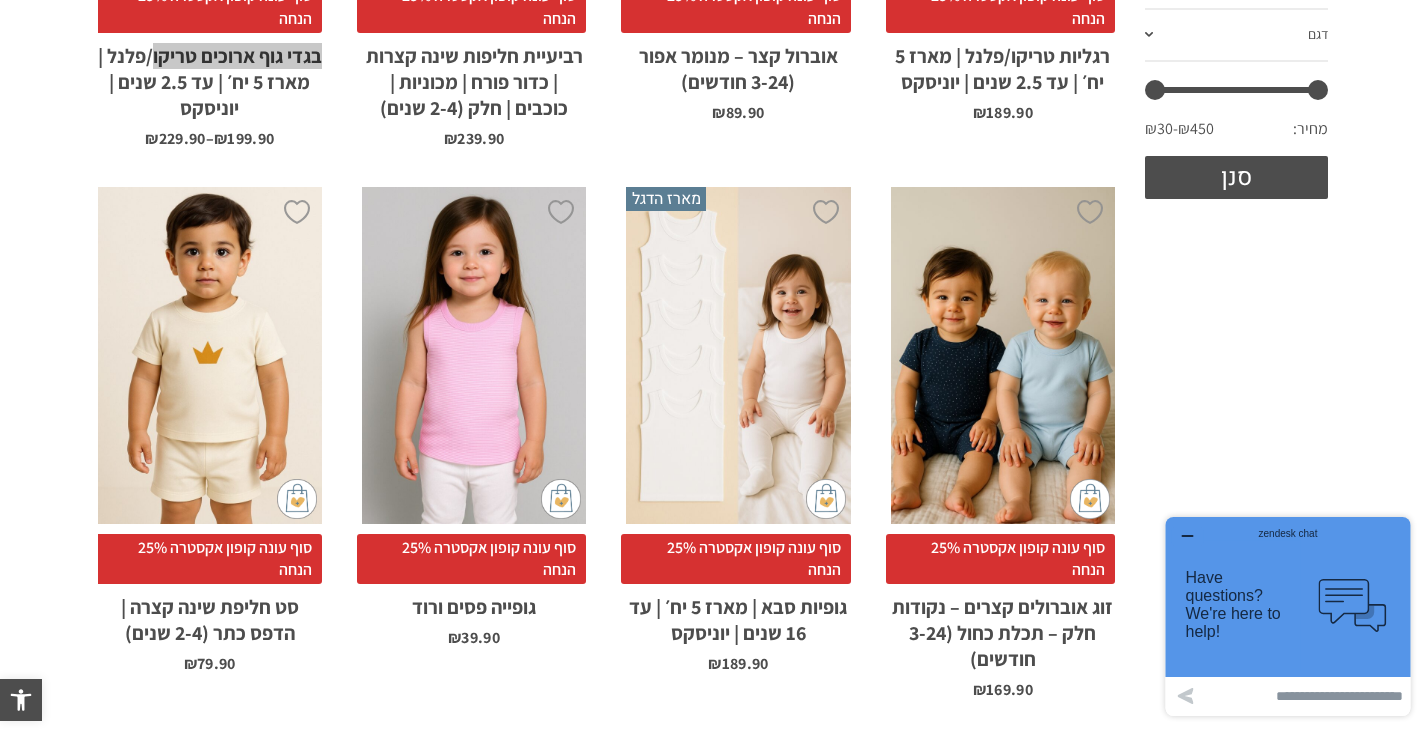 scroll, scrollTop: 1000, scrollLeft: 0, axis: vertical 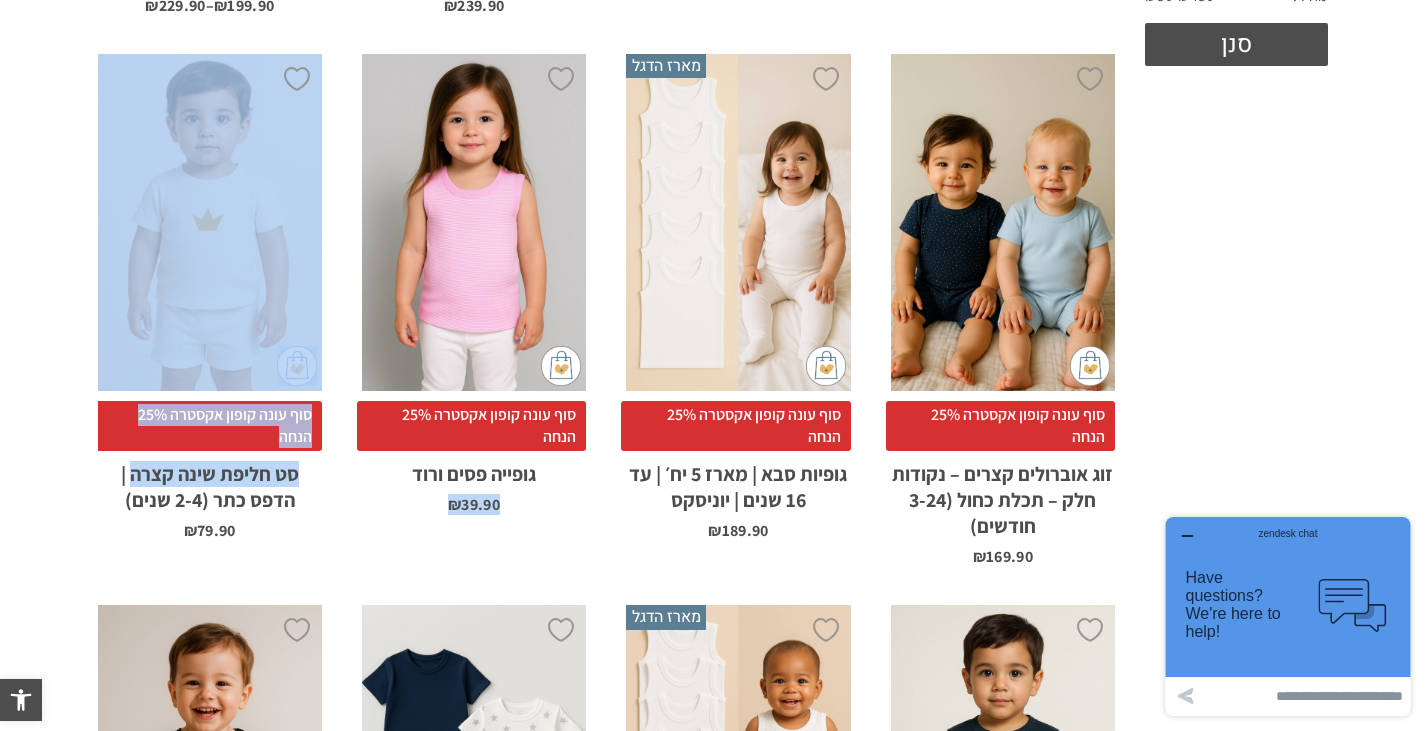 drag, startPoint x: 355, startPoint y: 477, endPoint x: 129, endPoint y: 474, distance: 226.01991 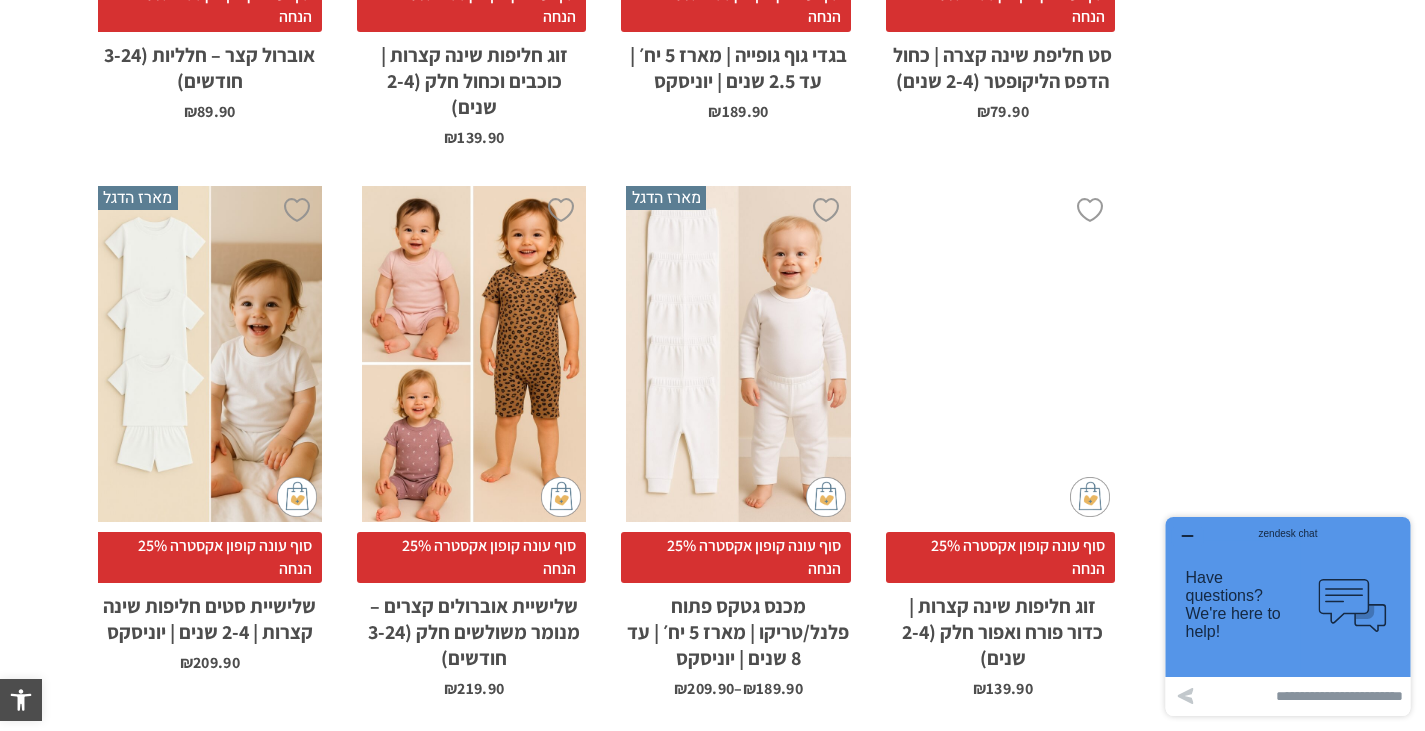 scroll, scrollTop: 2000, scrollLeft: 0, axis: vertical 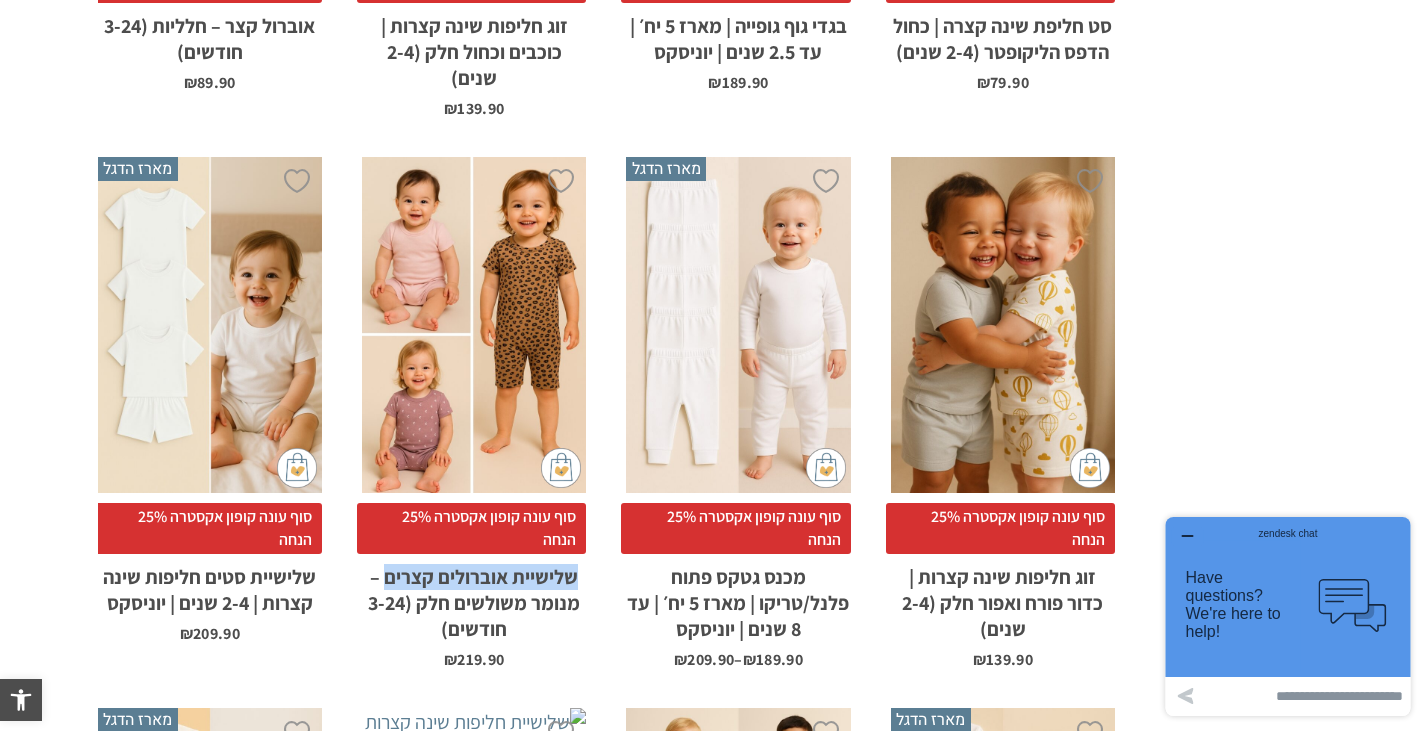 drag, startPoint x: 603, startPoint y: 553, endPoint x: 386, endPoint y: 549, distance: 217.03687 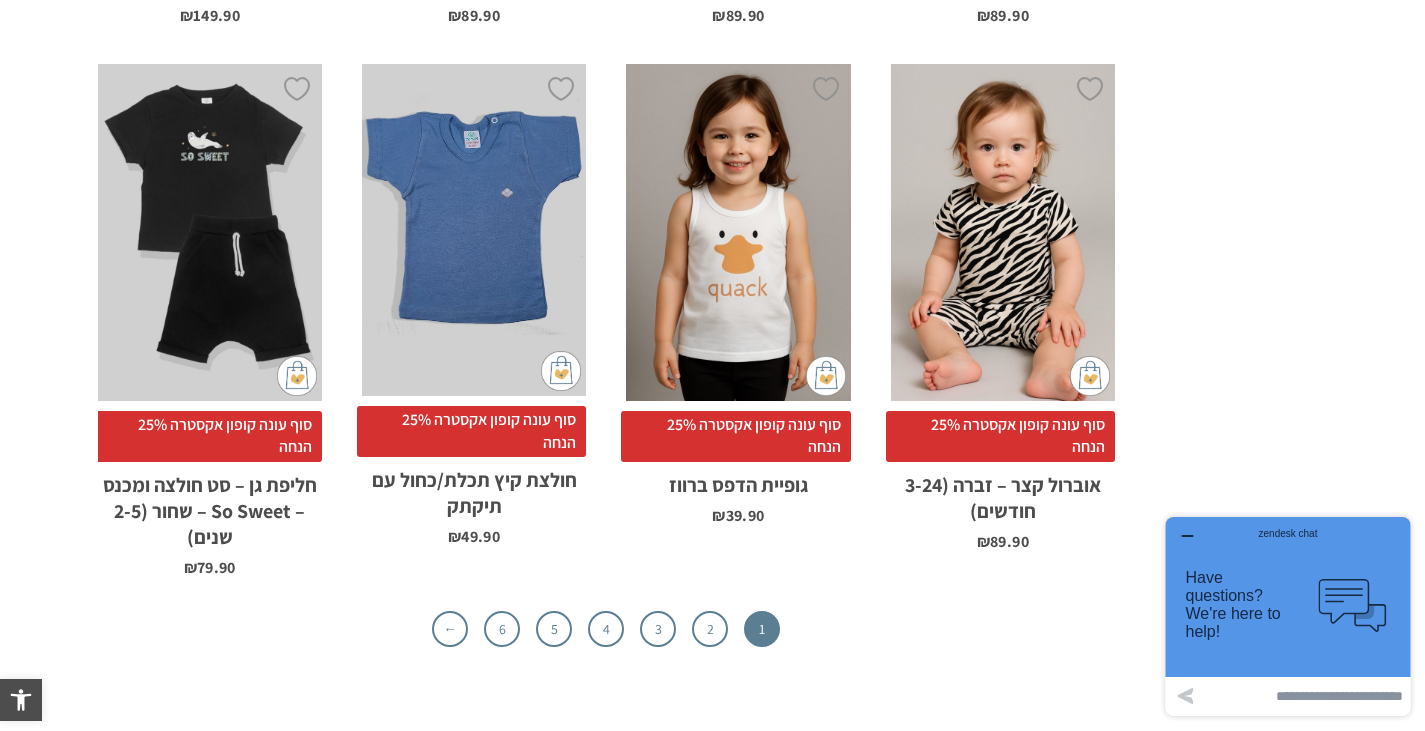 scroll, scrollTop: 6500, scrollLeft: 0, axis: vertical 